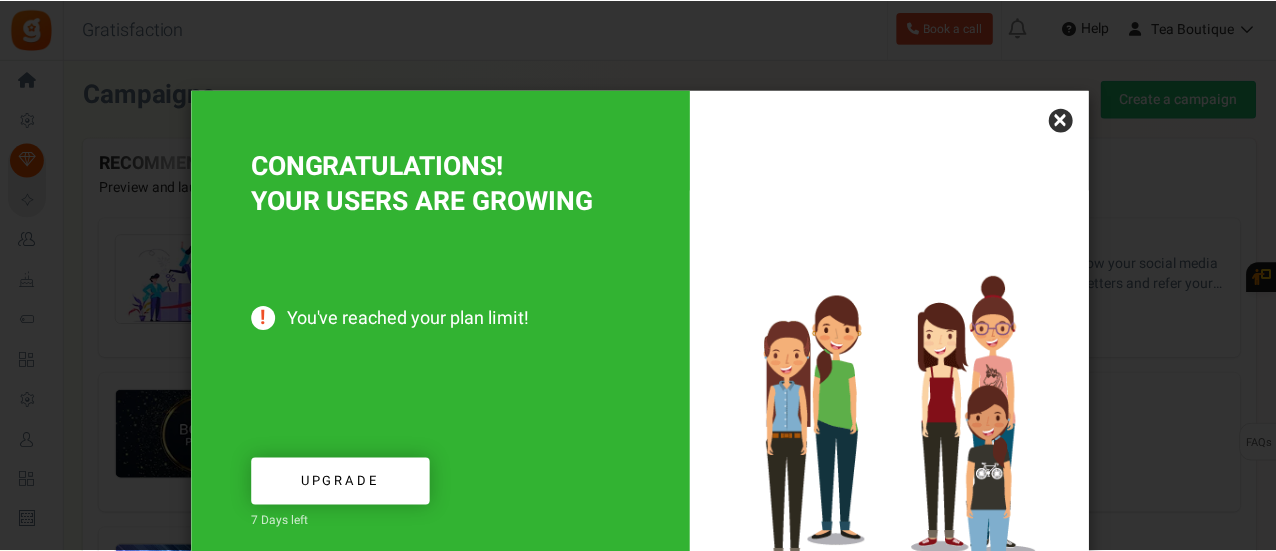 scroll, scrollTop: 0, scrollLeft: 0, axis: both 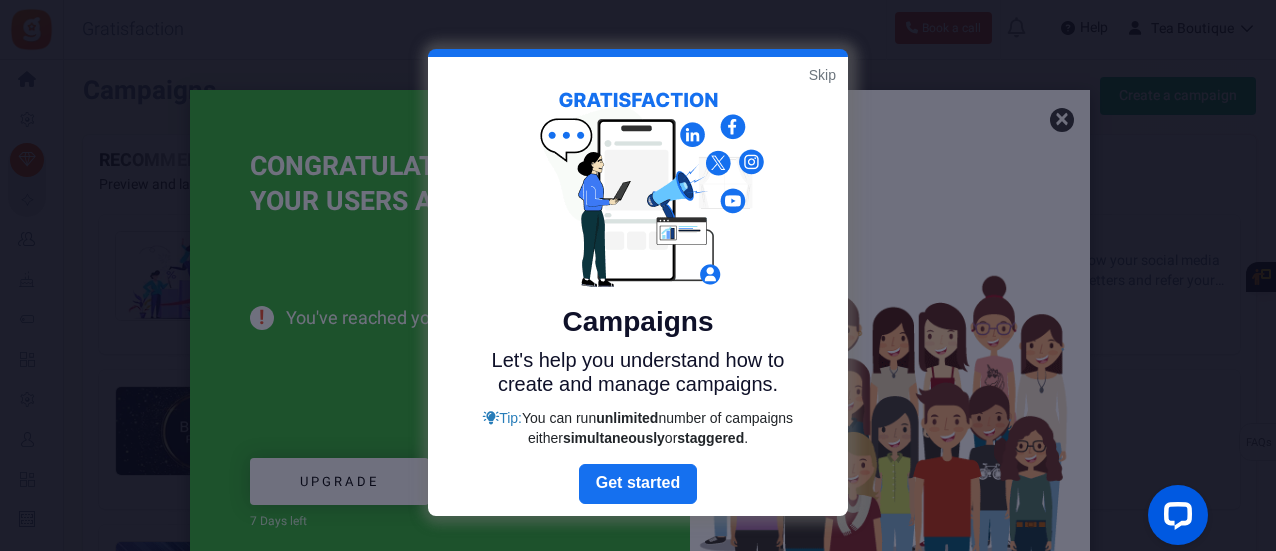 click on "Skip" at bounding box center (822, 75) 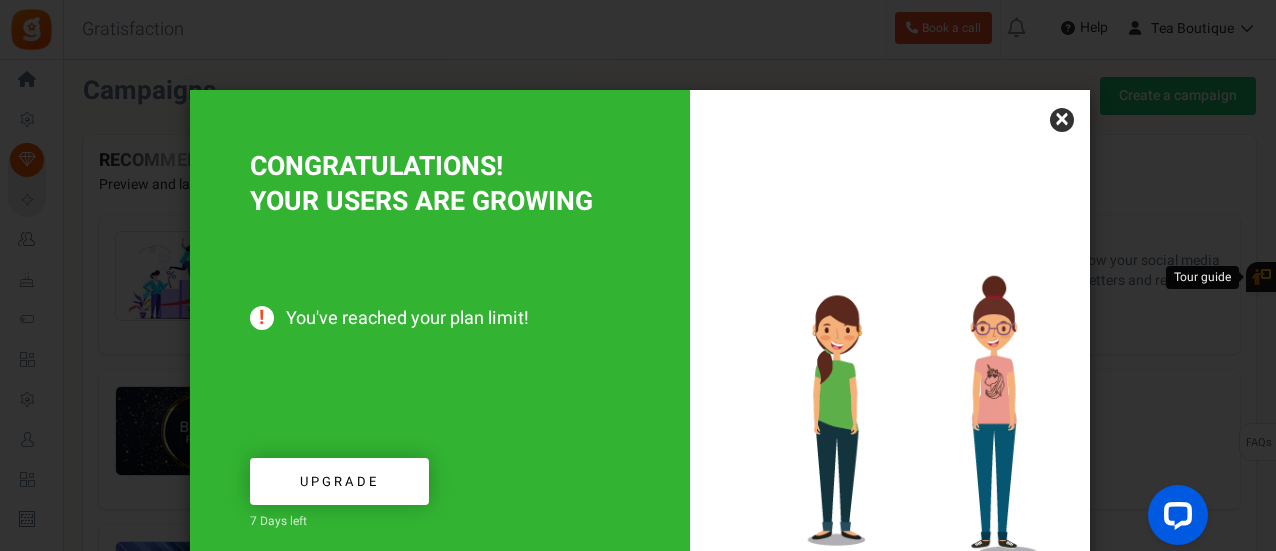 drag, startPoint x: 1267, startPoint y: 152, endPoint x: 1279, endPoint y: 189, distance: 38.8973 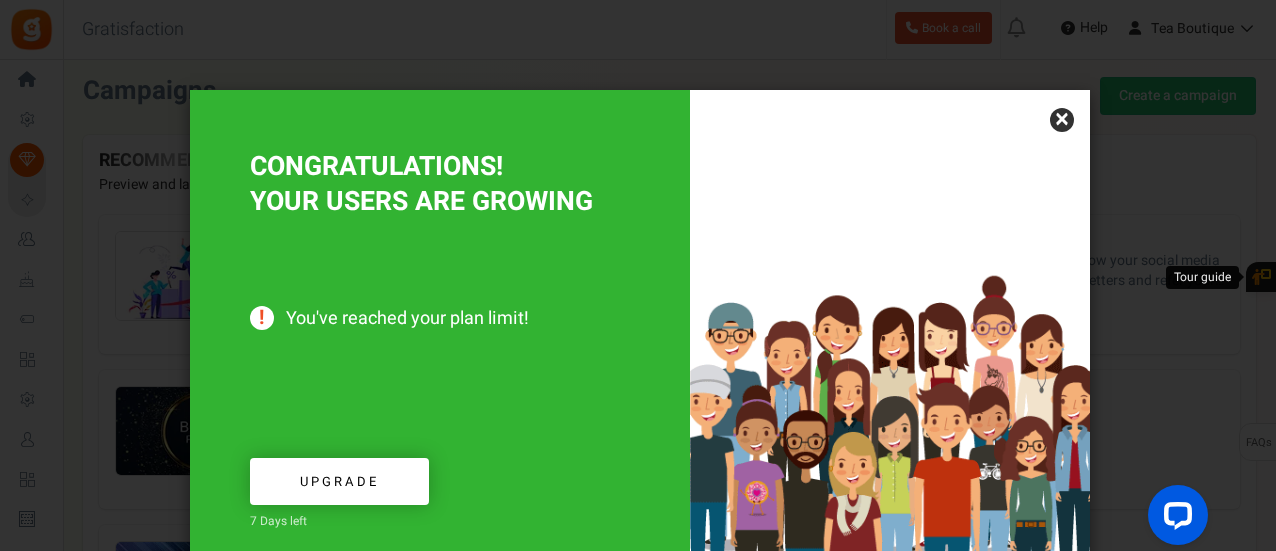 click on "Install now
Back to Home
Back to program setup
Home
Settings
Campaigns
Purchase to win
Loyalty and Referral Program   New
Celebrate Events
Loyalty Rewards
Widgets
Profile Settings
Users
Redeemed Points
Unsubscribers
Email Templates
Language Settings
Integrations
Plans
Send an Invite
Groups
Announcements
FAQs
Tour guide
Back to Home
Back to program setup
Gratisfaction
0
WARNING
0" at bounding box center (638, 1473) 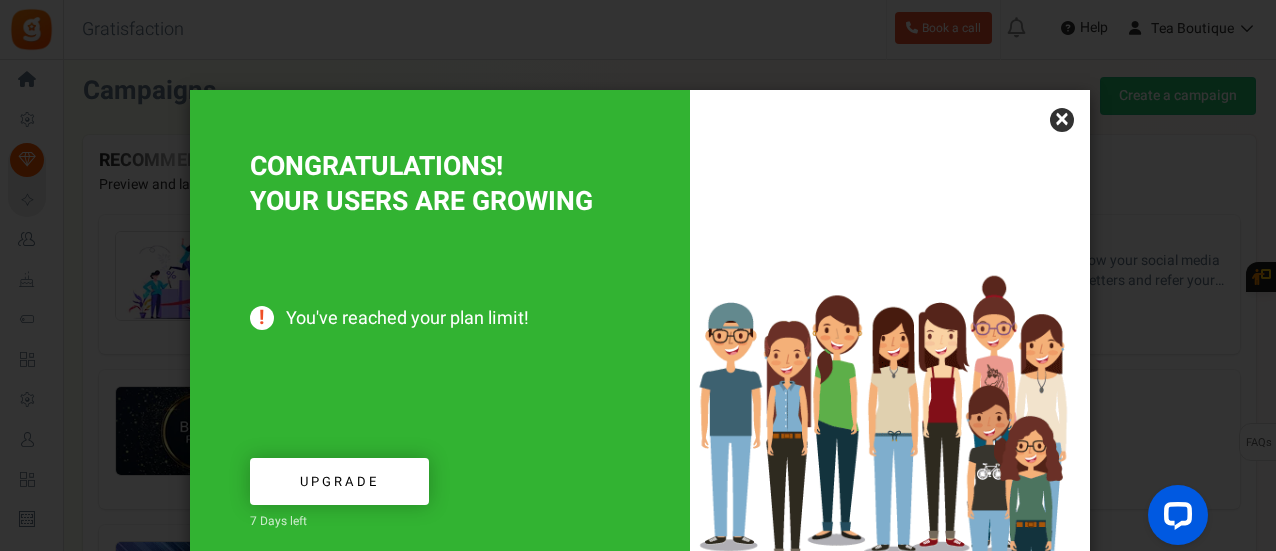 click on "×" at bounding box center (1062, 120) 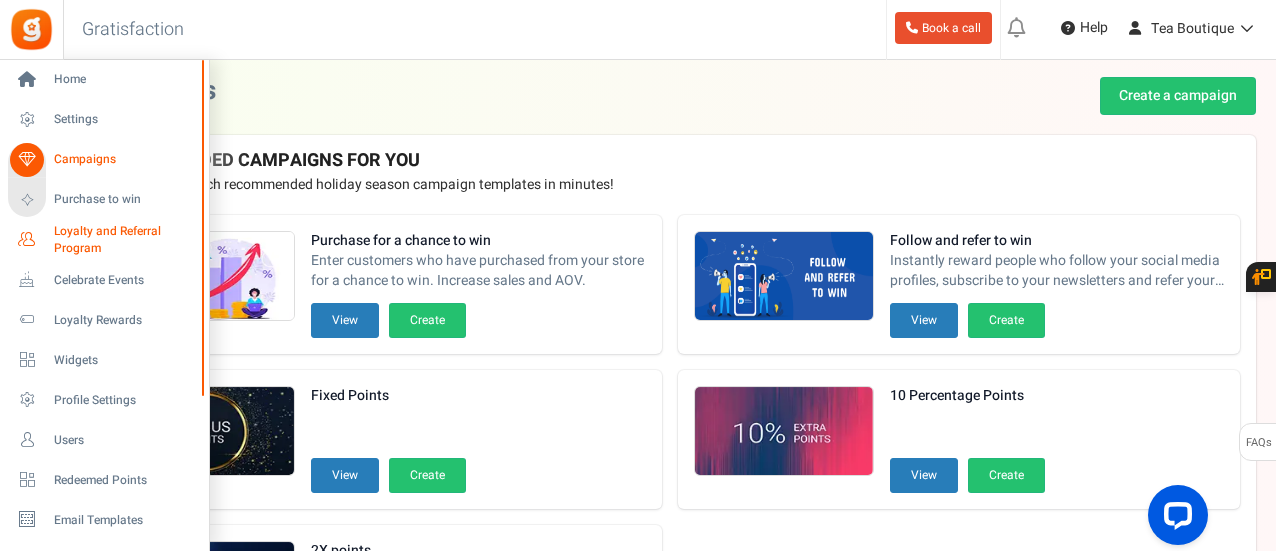 click on "Loyalty and Referral Program" at bounding box center [127, 240] 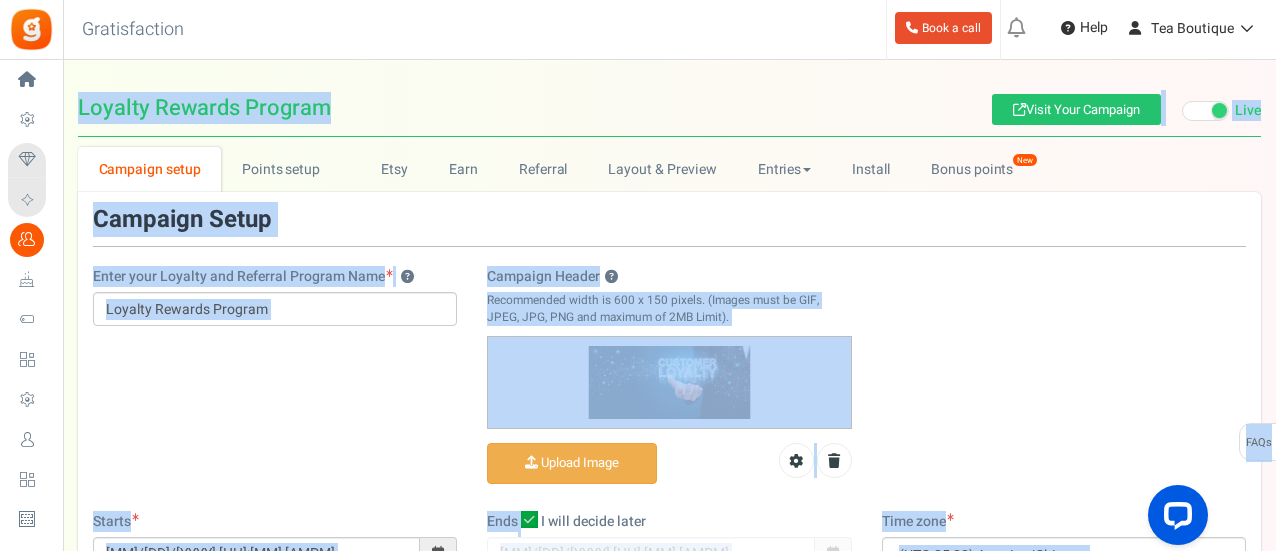 scroll, scrollTop: 0, scrollLeft: 0, axis: both 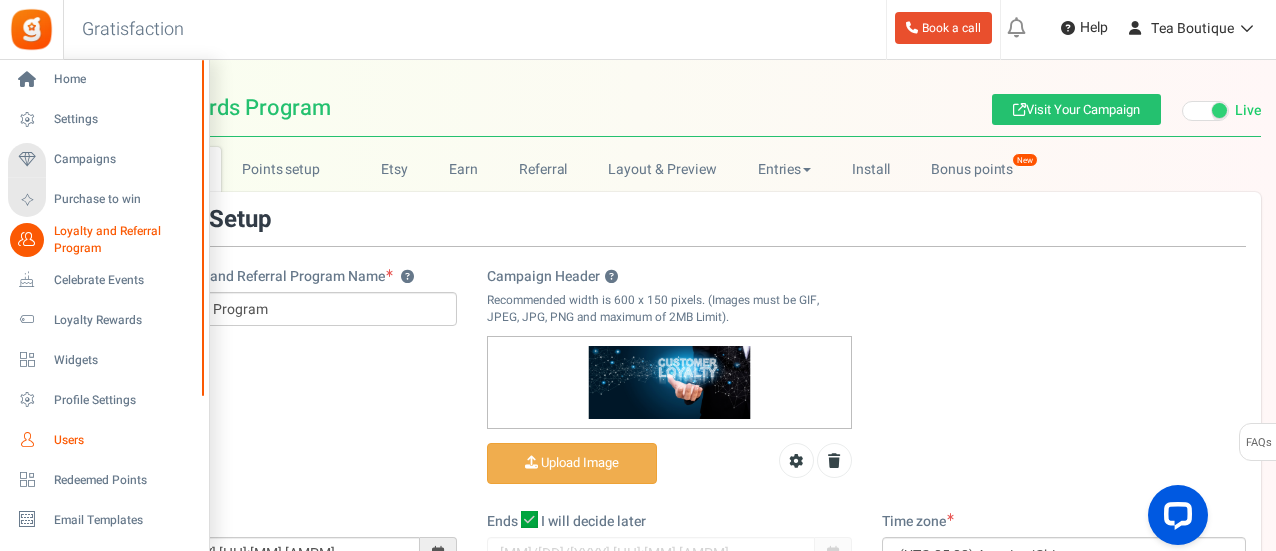 click on "Users" at bounding box center (124, 440) 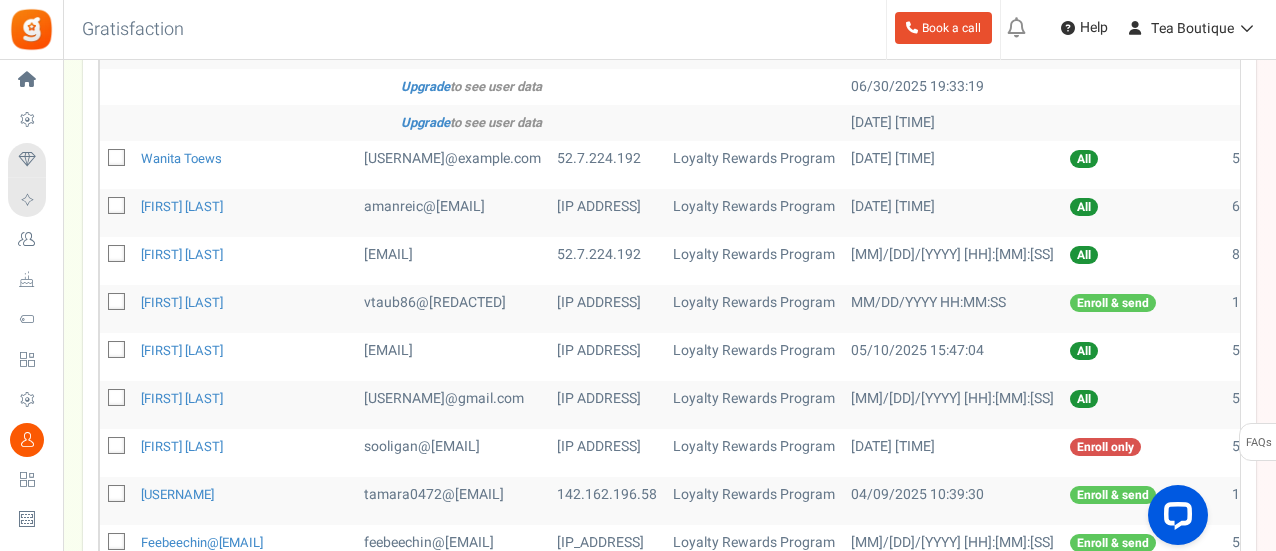 scroll, scrollTop: 460, scrollLeft: 0, axis: vertical 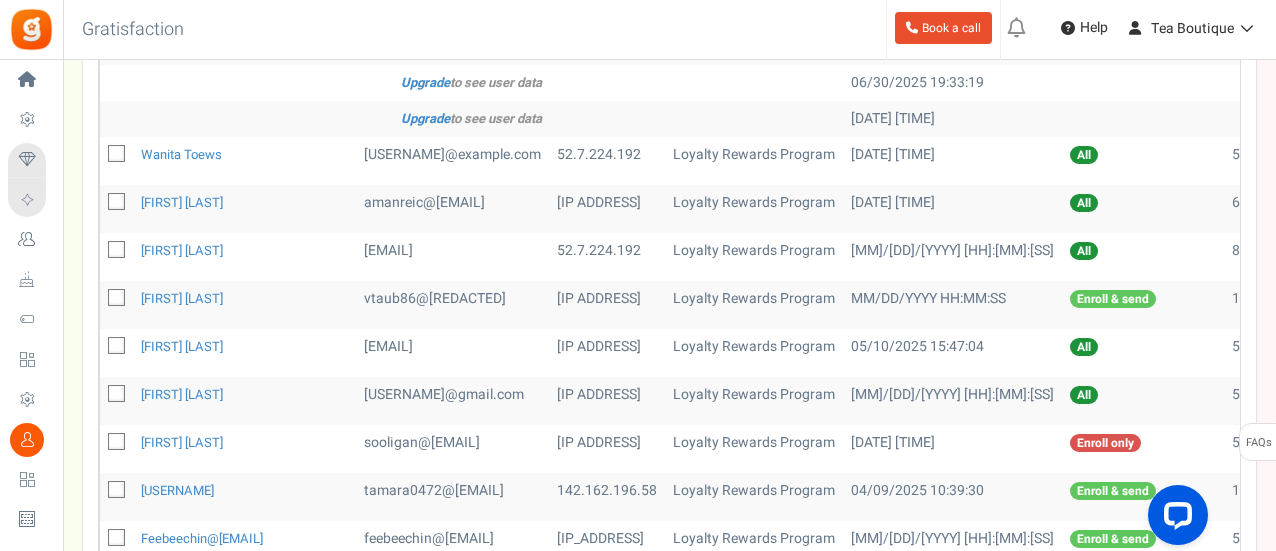 click at bounding box center (117, 442) 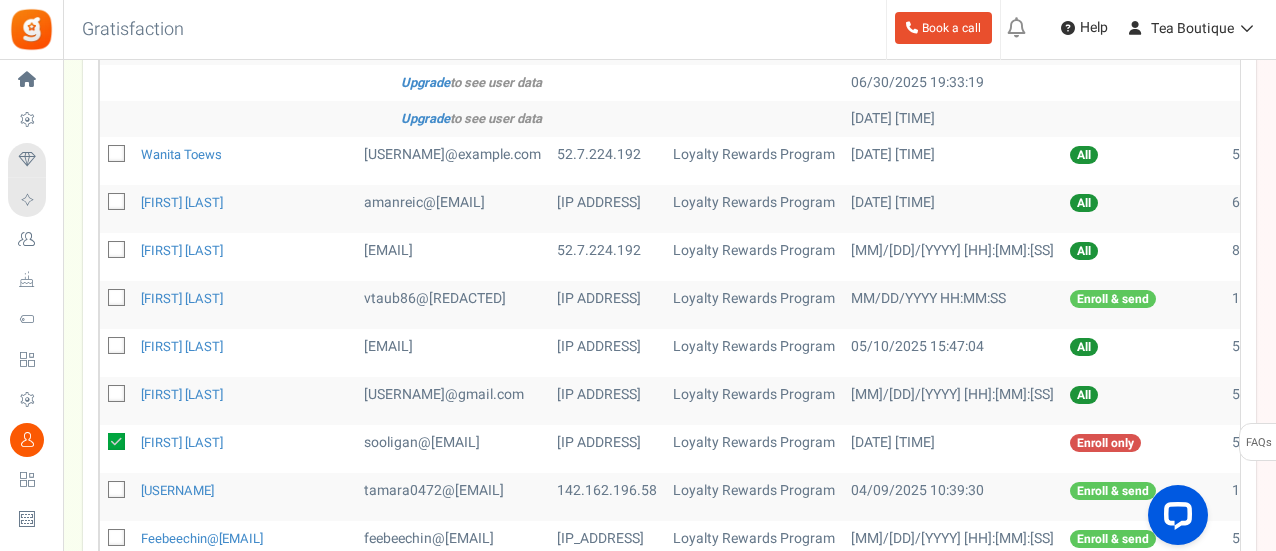 drag, startPoint x: 167, startPoint y: 437, endPoint x: 113, endPoint y: 436, distance: 54.00926 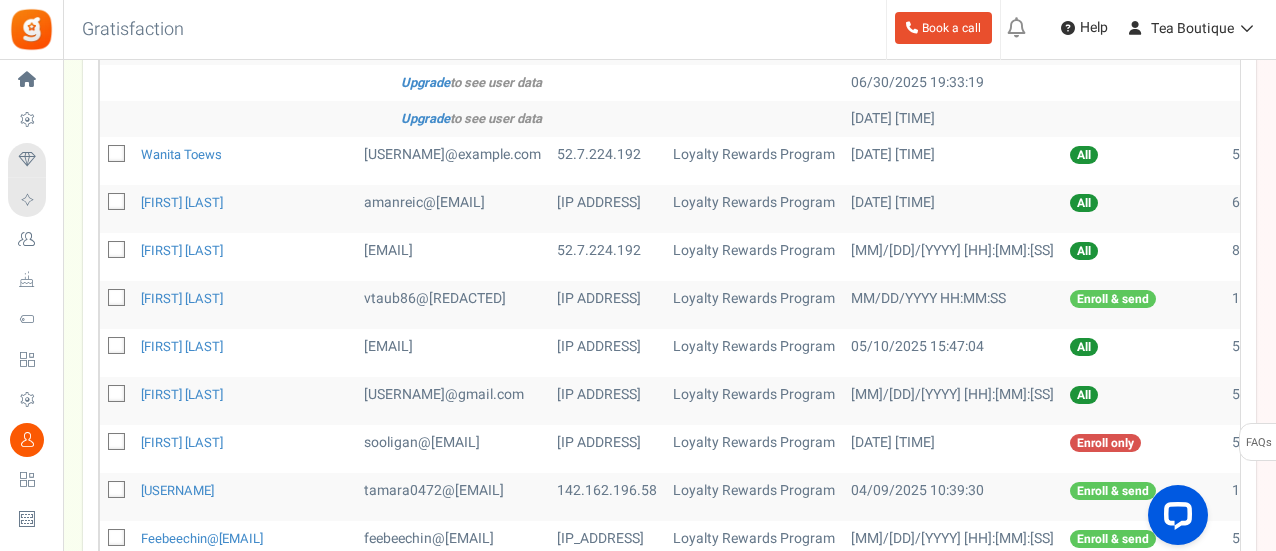click at bounding box center [117, 442] 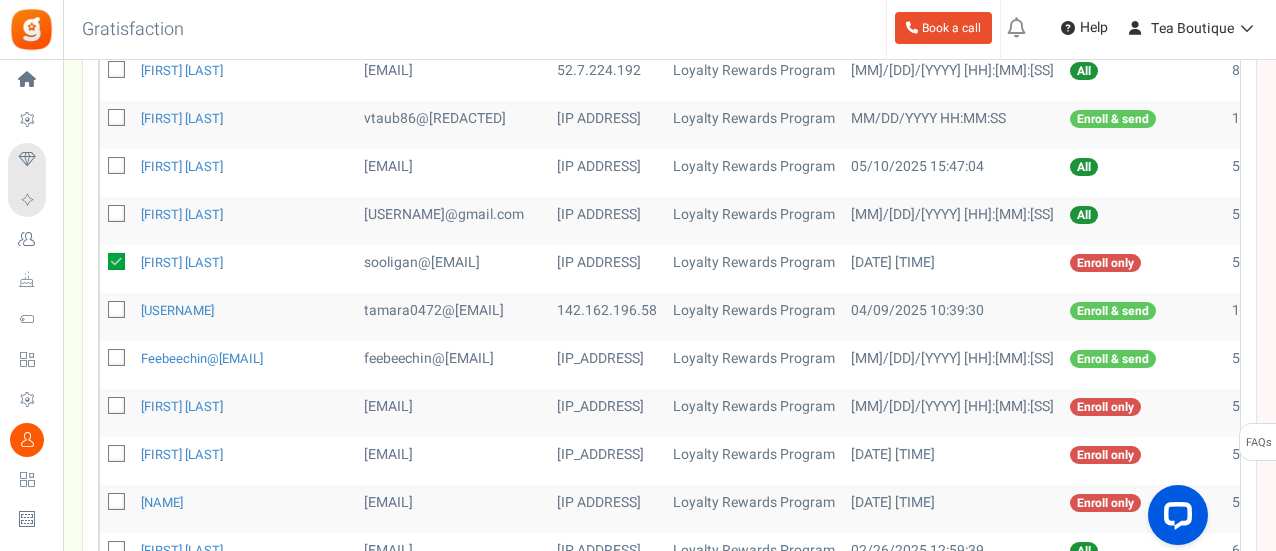 scroll, scrollTop: 645, scrollLeft: 0, axis: vertical 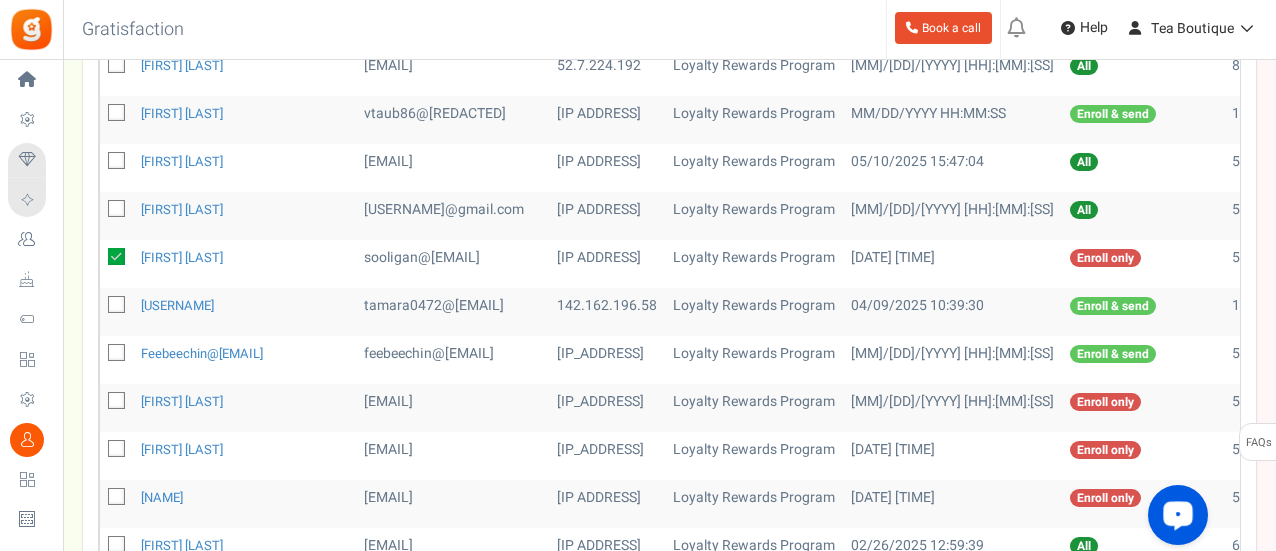 drag, startPoint x: 114, startPoint y: 390, endPoint x: 130, endPoint y: 435, distance: 47.759815 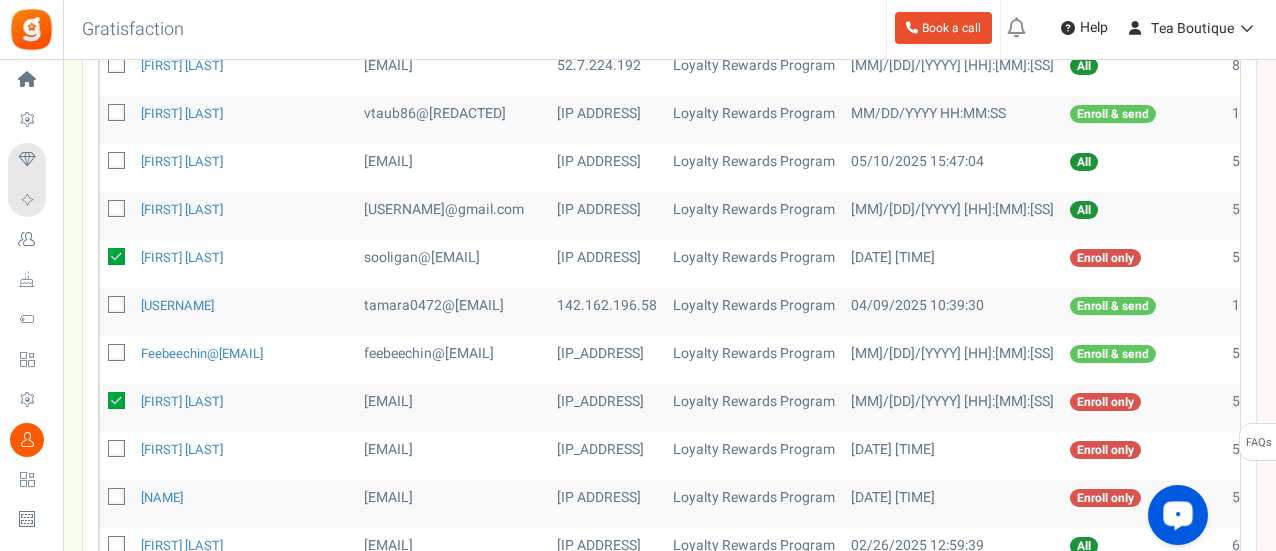click at bounding box center (117, 449) 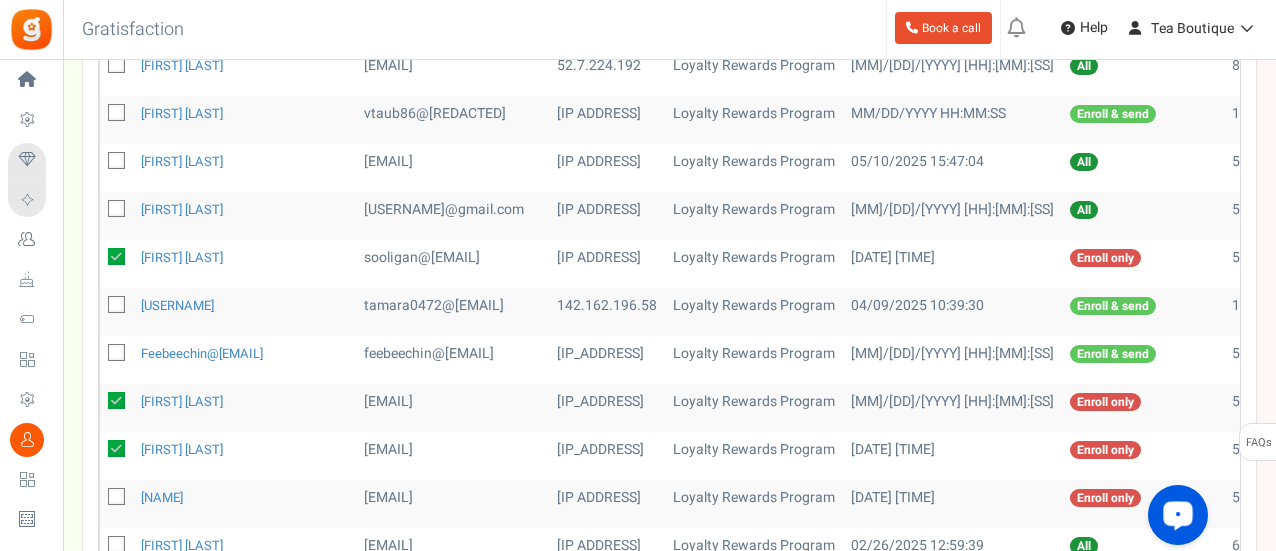 click at bounding box center [116, 496] 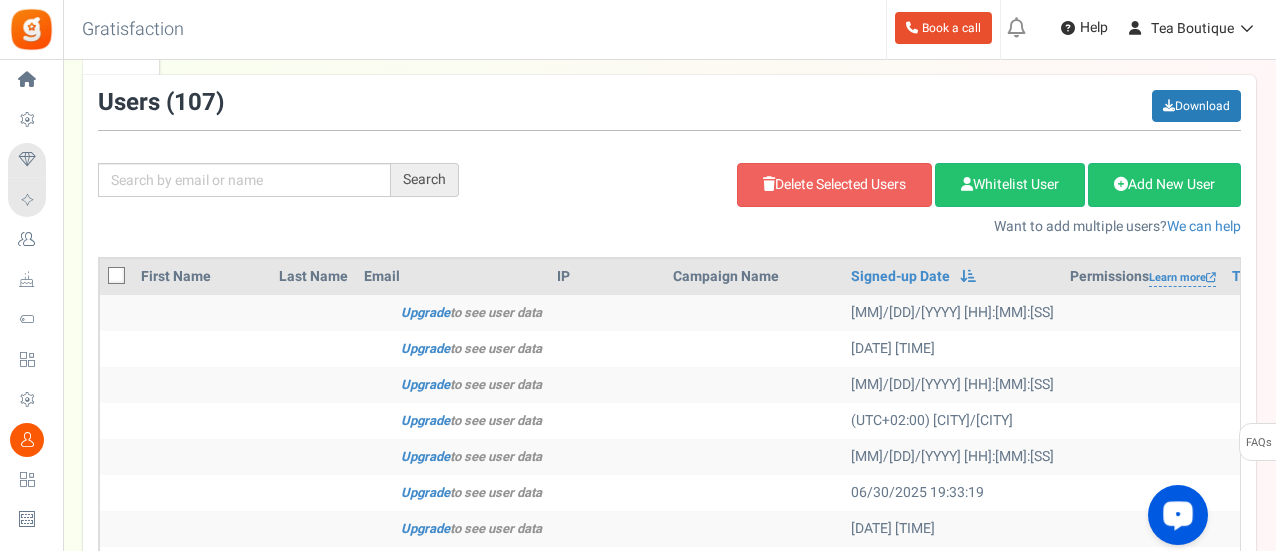 scroll, scrollTop: 36, scrollLeft: 0, axis: vertical 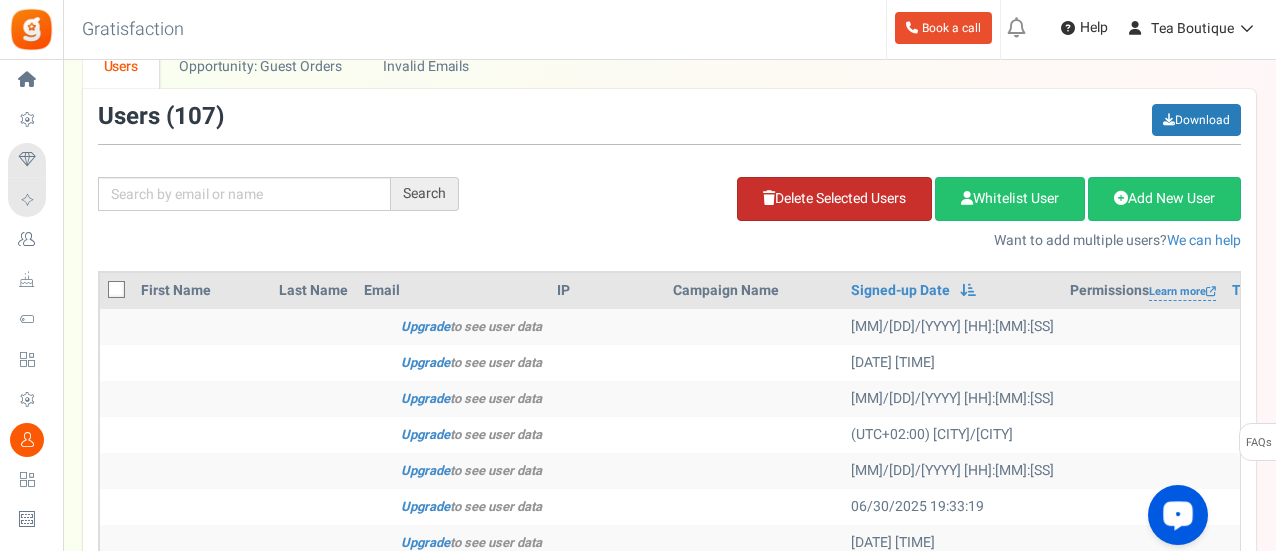 click on "Delete Selected Users" at bounding box center [834, 199] 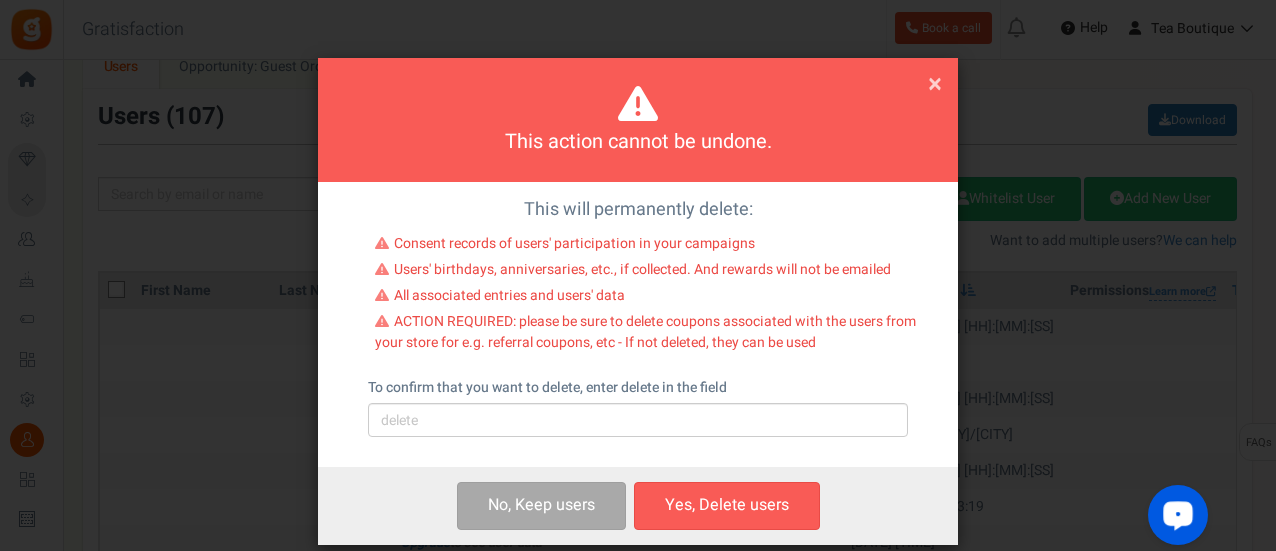 scroll, scrollTop: 64, scrollLeft: 0, axis: vertical 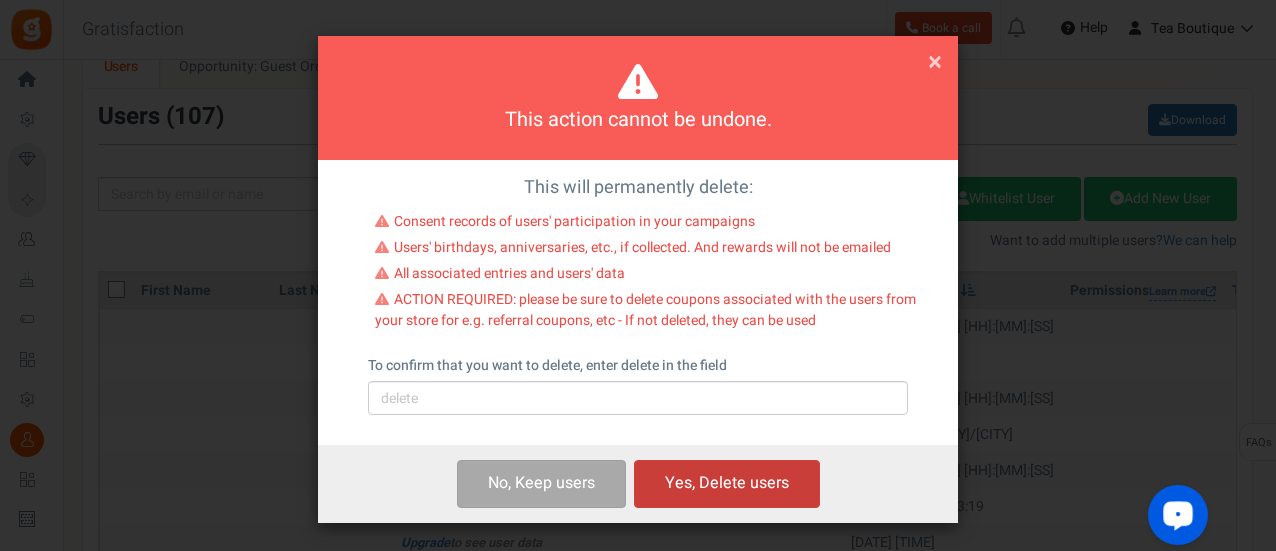 click on "Yes, Delete users" at bounding box center [727, 483] 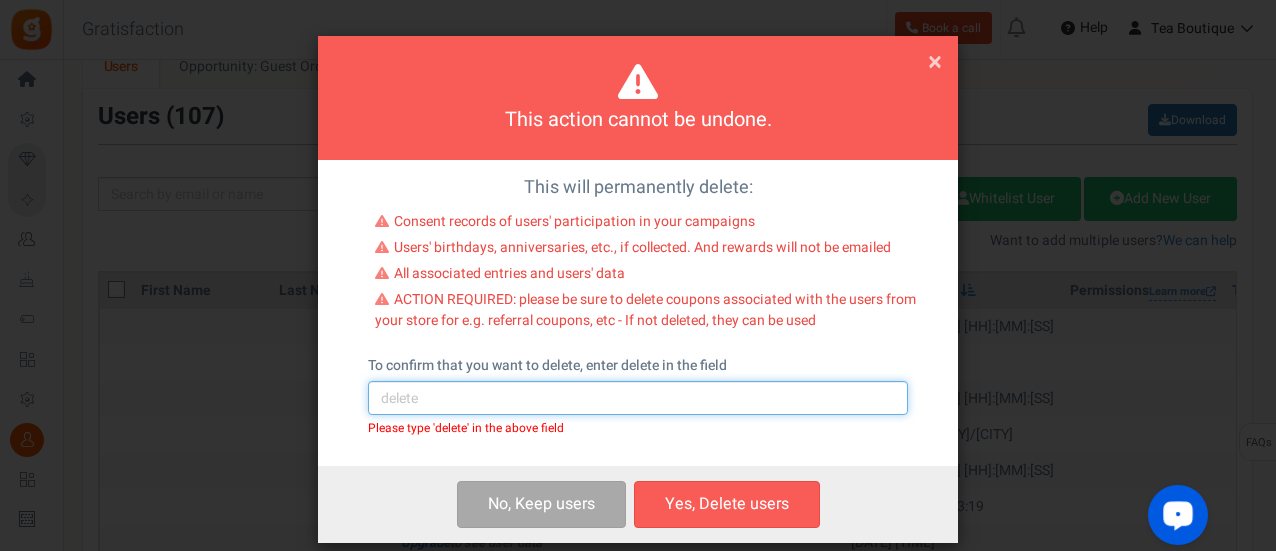 click at bounding box center (638, 398) 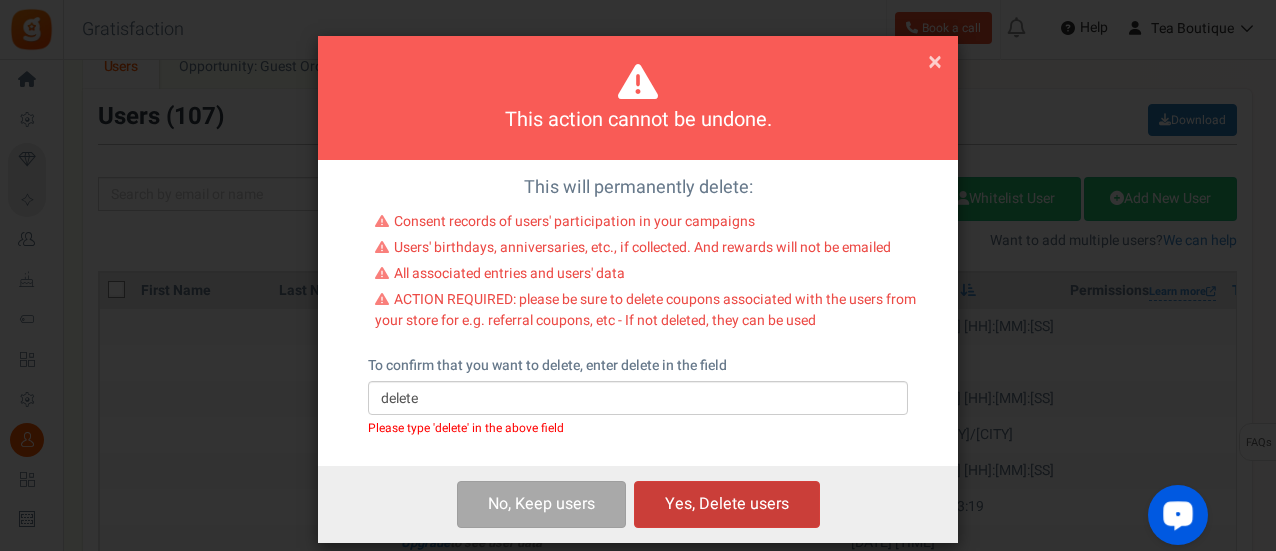 click on "Yes, Delete users" at bounding box center [727, 504] 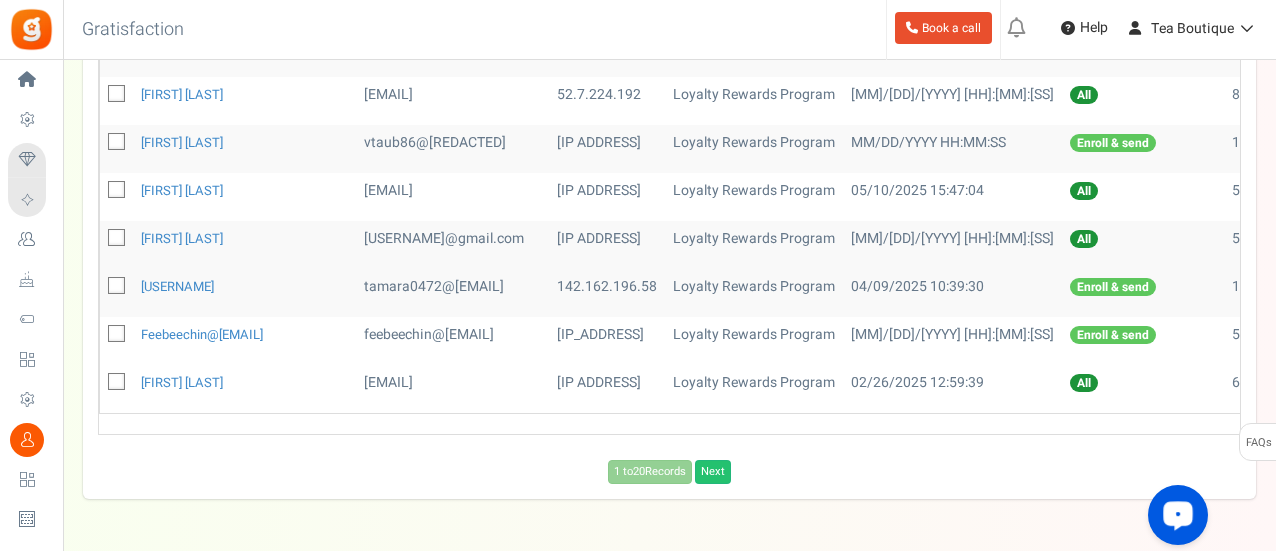 scroll, scrollTop: 629, scrollLeft: 0, axis: vertical 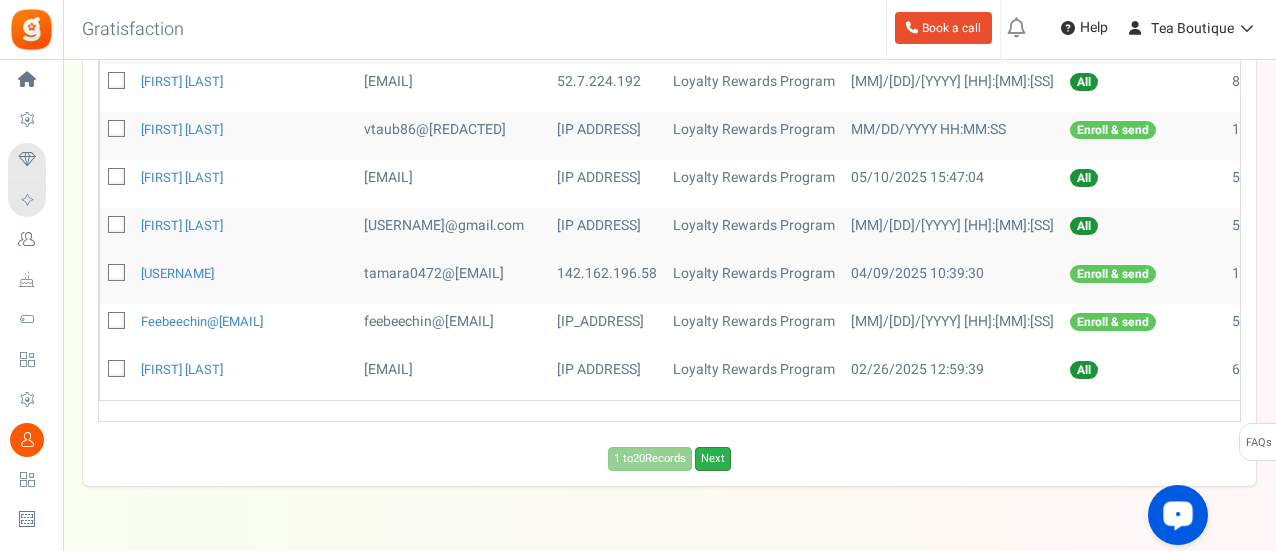 click on "Next" at bounding box center (713, 459) 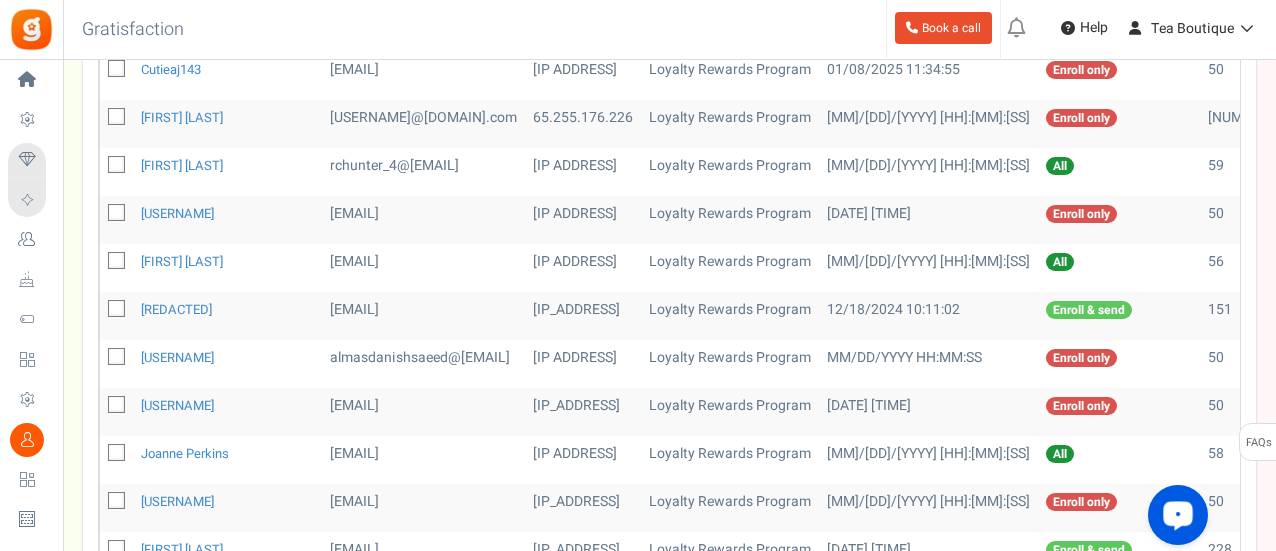 click at bounding box center [117, 213] 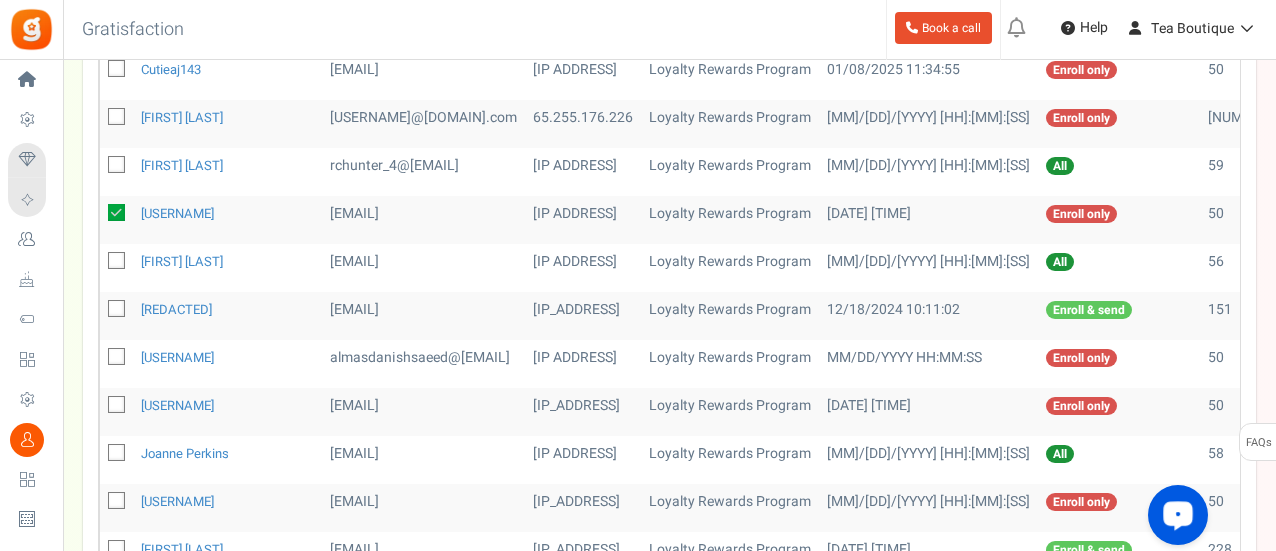 click at bounding box center [117, 357] 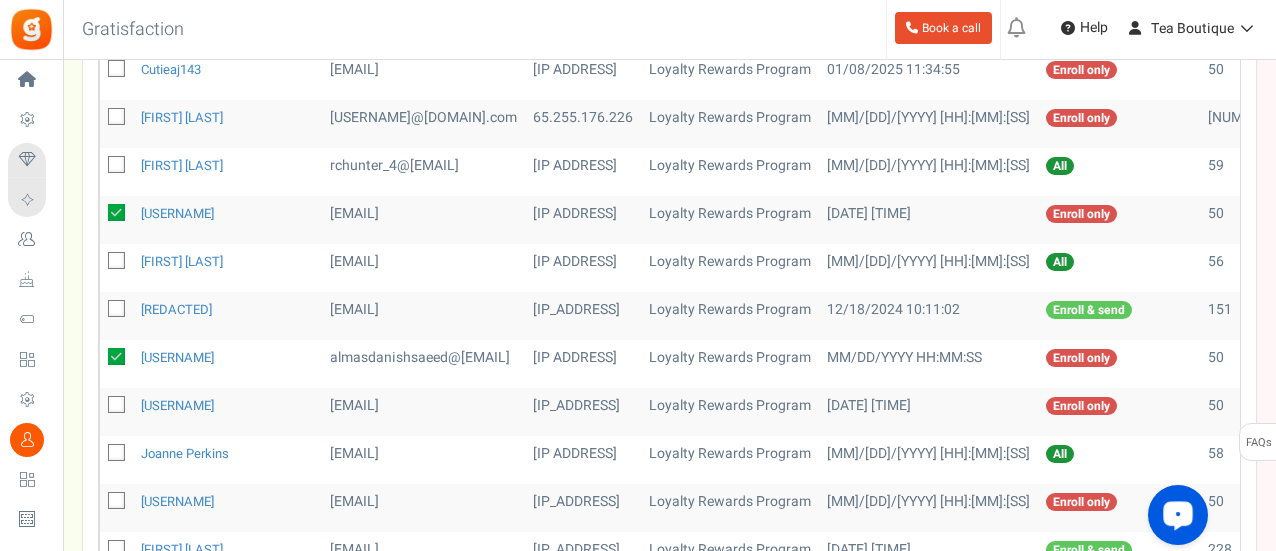 click at bounding box center (117, 405) 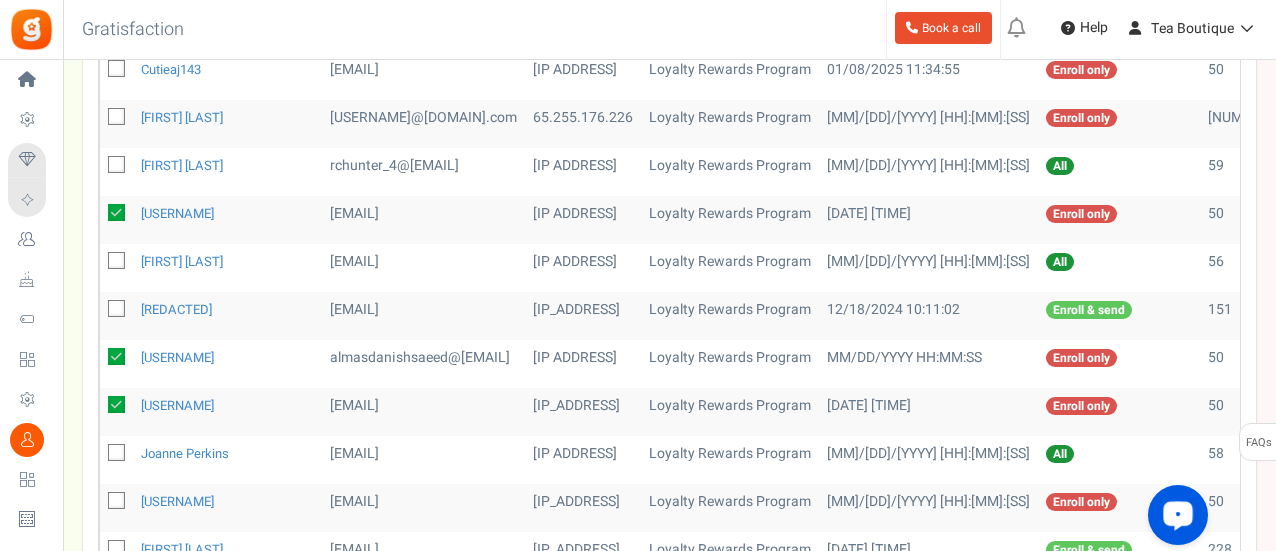 click at bounding box center (117, 501) 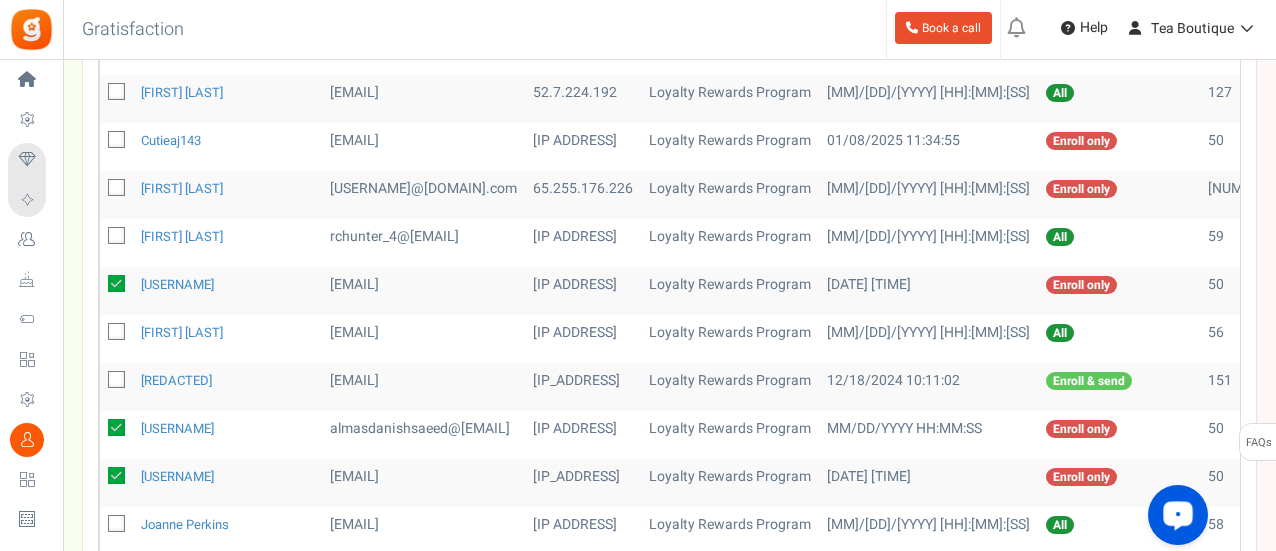 scroll, scrollTop: 508, scrollLeft: 0, axis: vertical 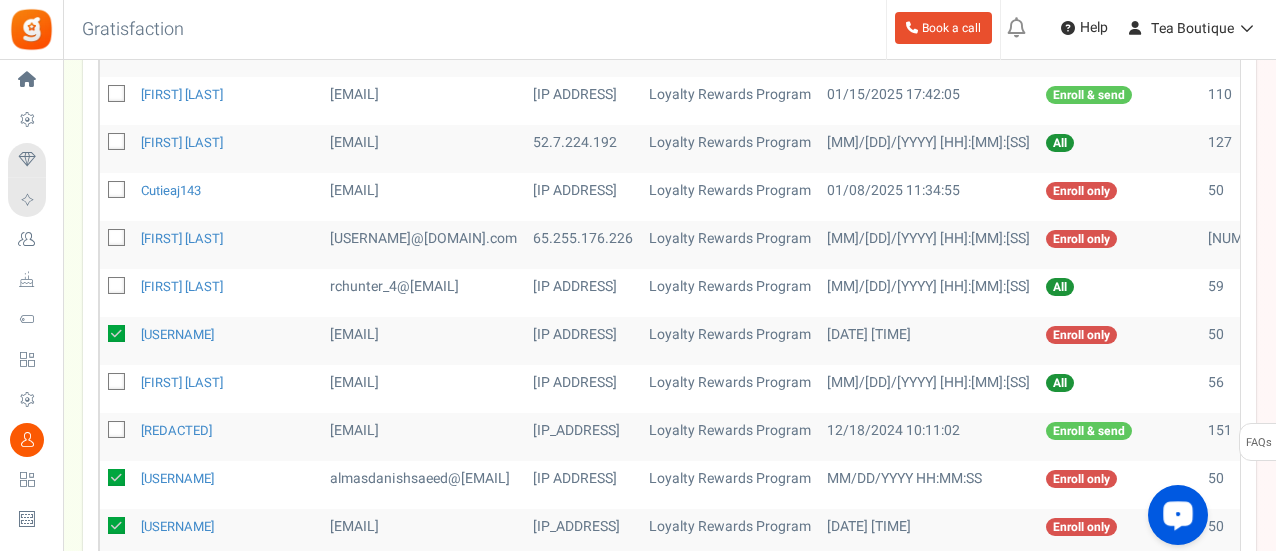 click at bounding box center [117, 238] 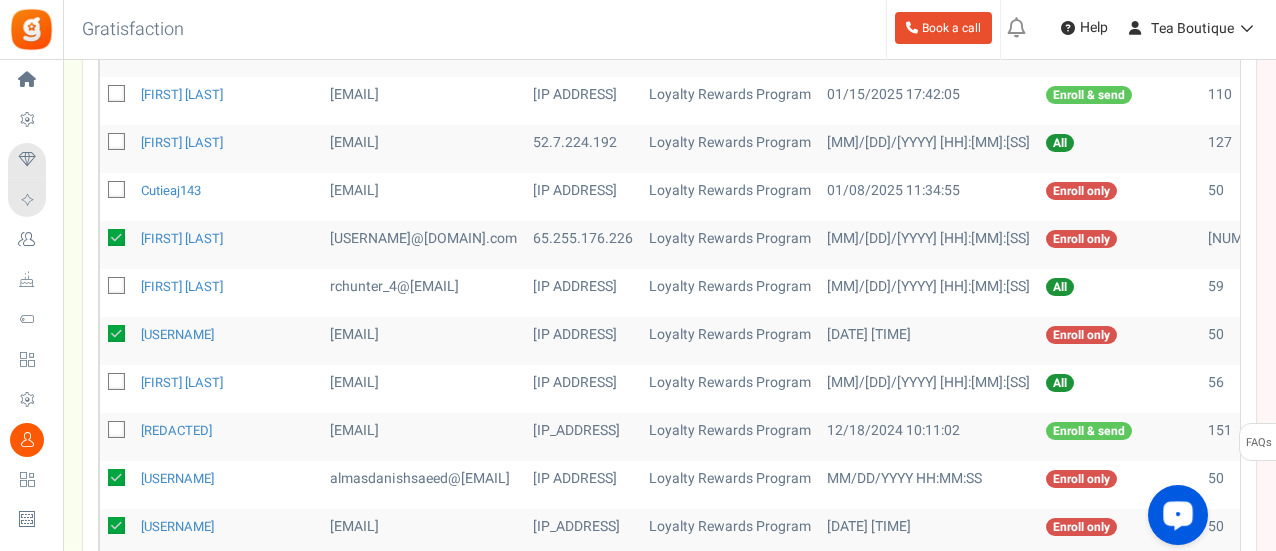 click at bounding box center (117, 190) 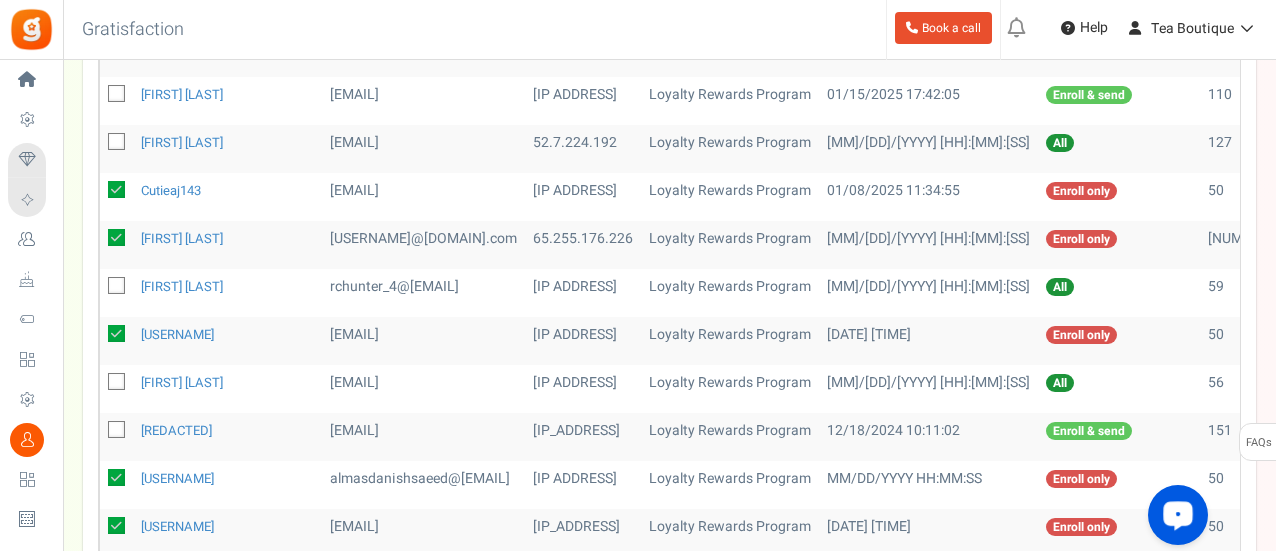 scroll, scrollTop: 26, scrollLeft: 0, axis: vertical 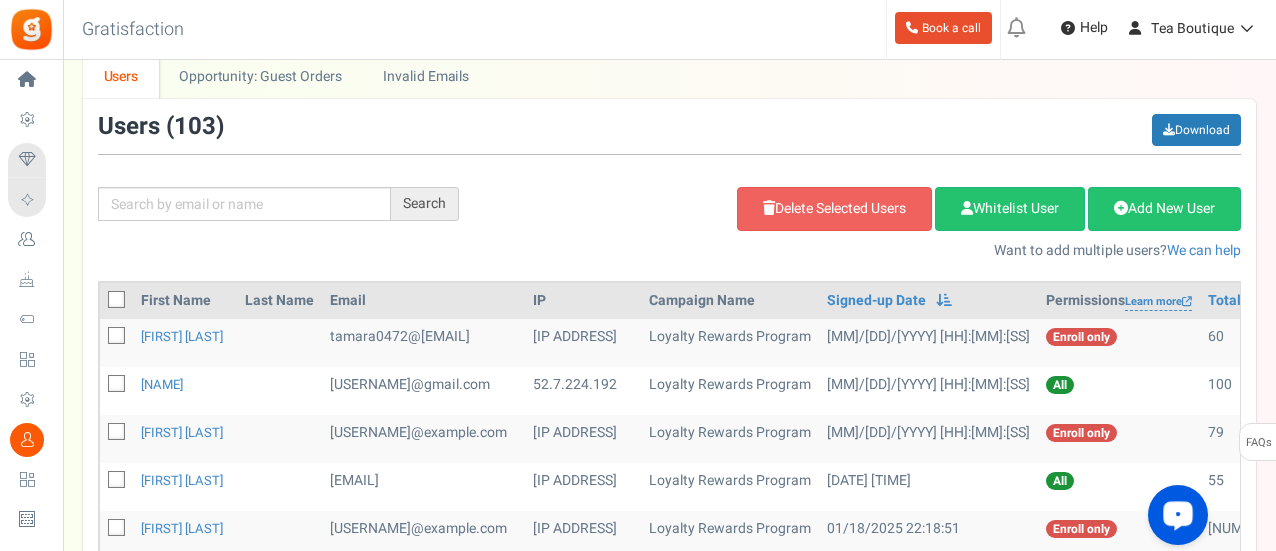 click on "[FIRST] [LAST]" at bounding box center [185, 343] 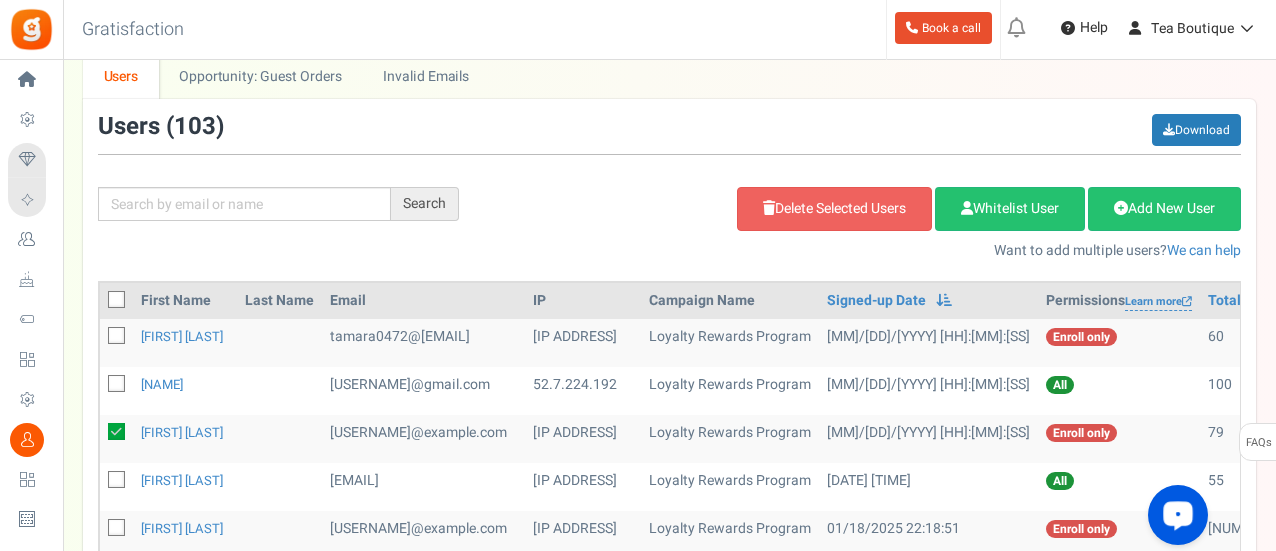 click at bounding box center (117, 528) 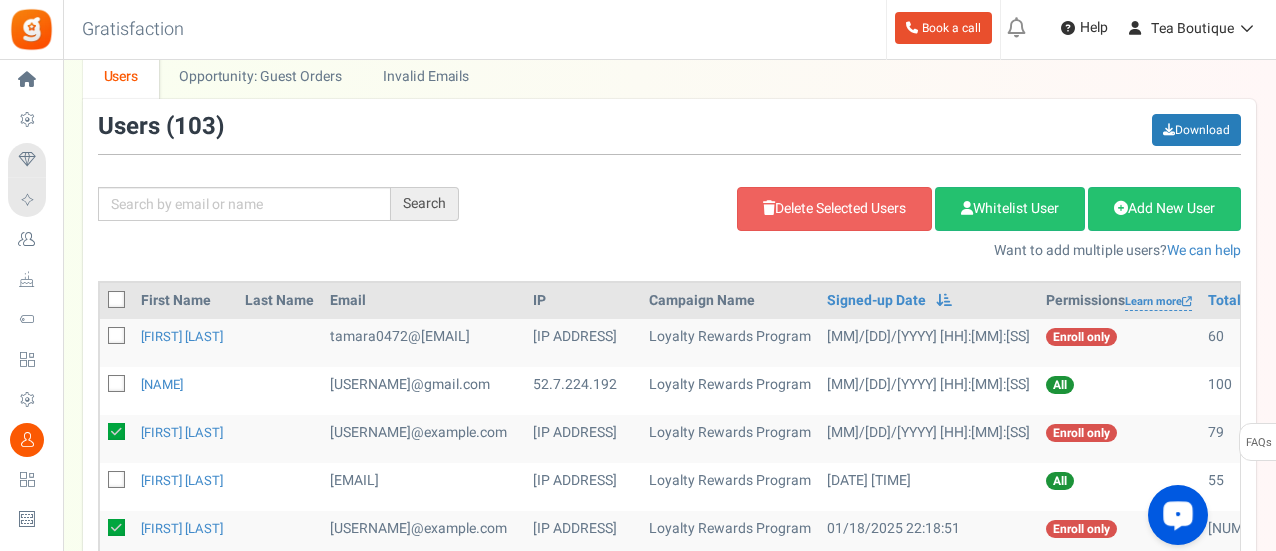 click at bounding box center [117, 336] 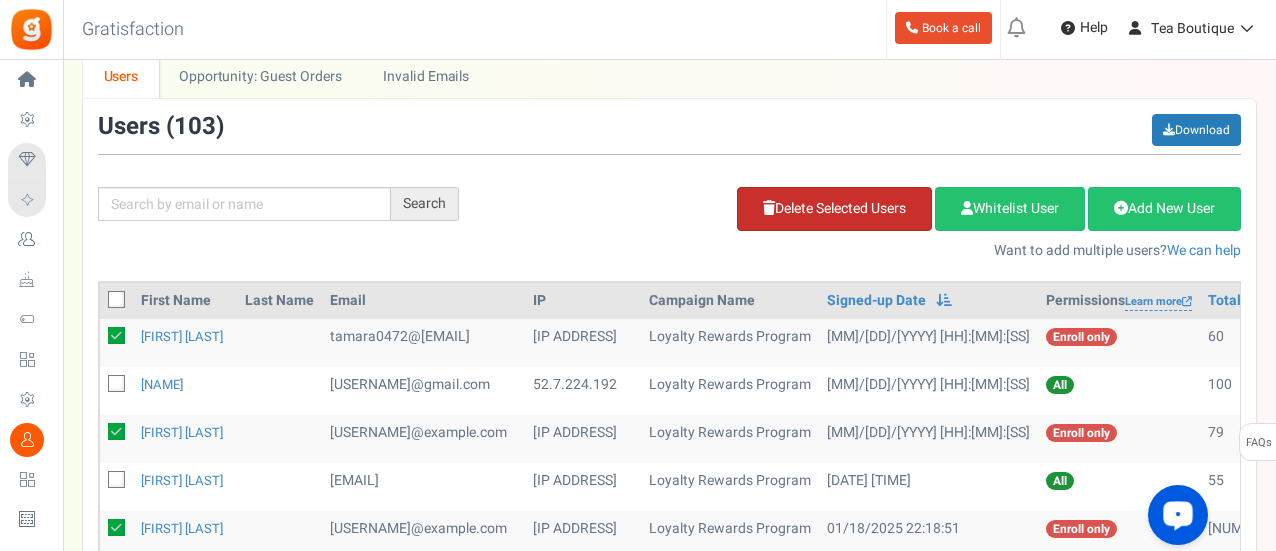 click on "Delete Selected Users" at bounding box center [834, 209] 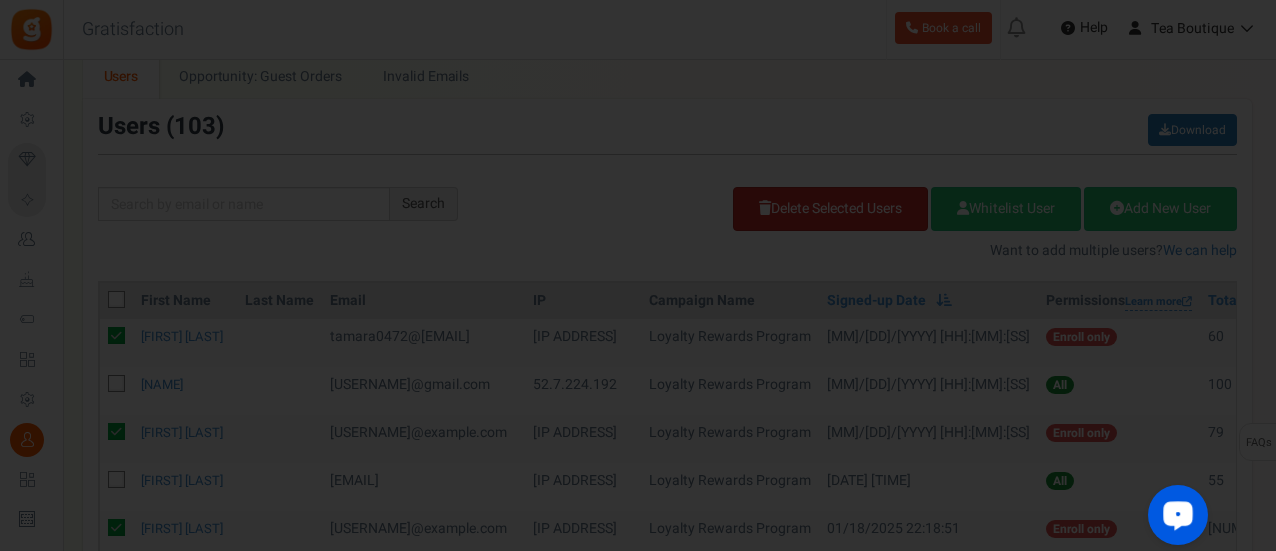 scroll, scrollTop: 0, scrollLeft: 0, axis: both 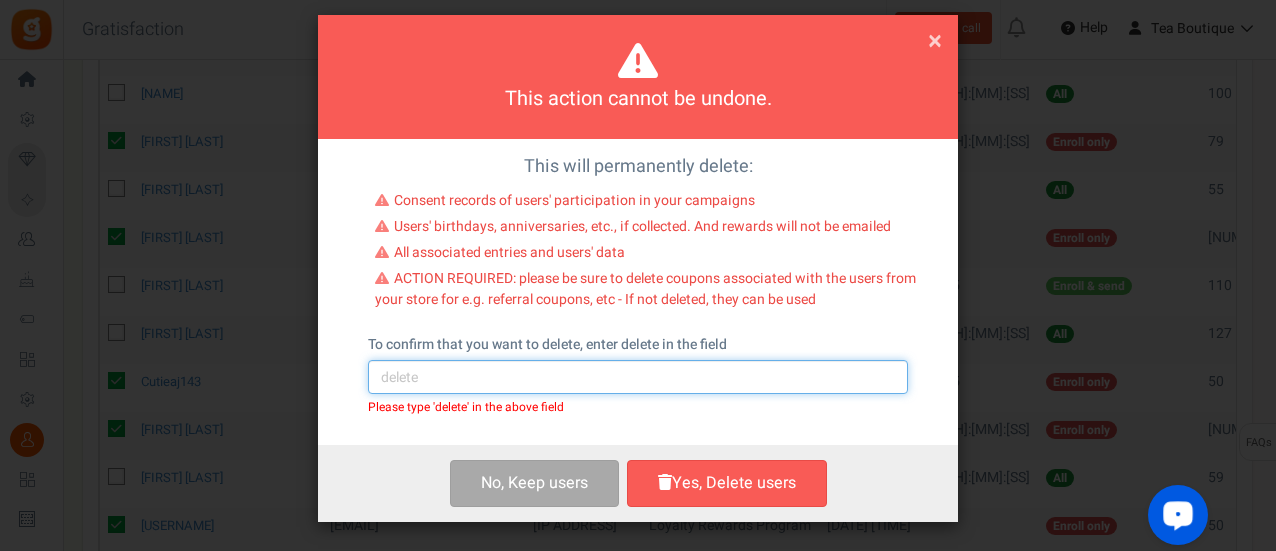 click at bounding box center [638, 377] 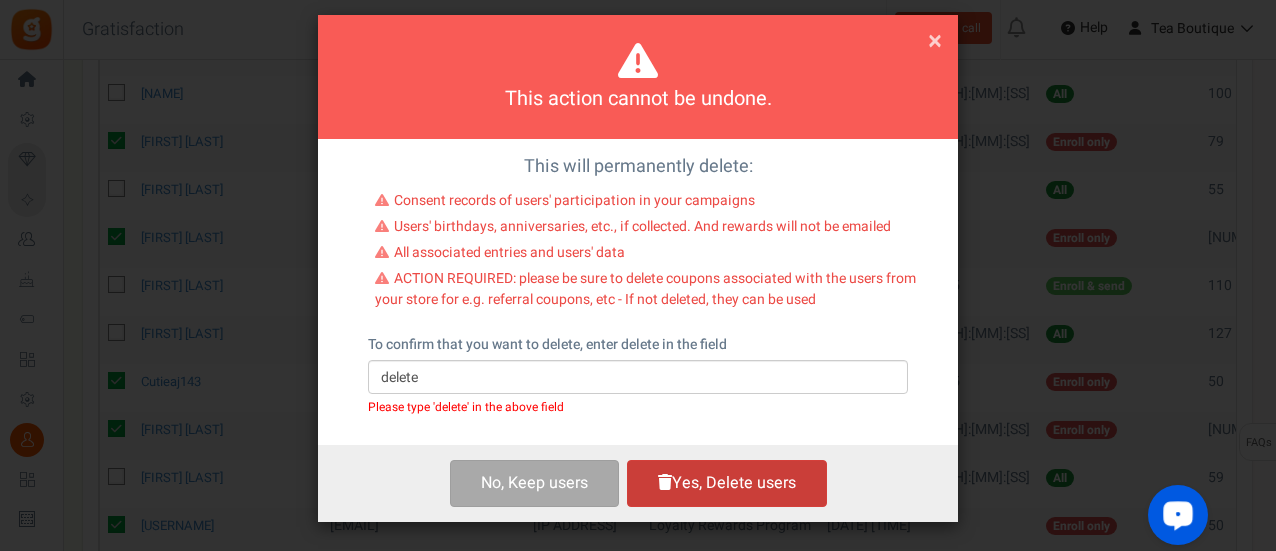 click on "Yes, Delete users" at bounding box center [727, 483] 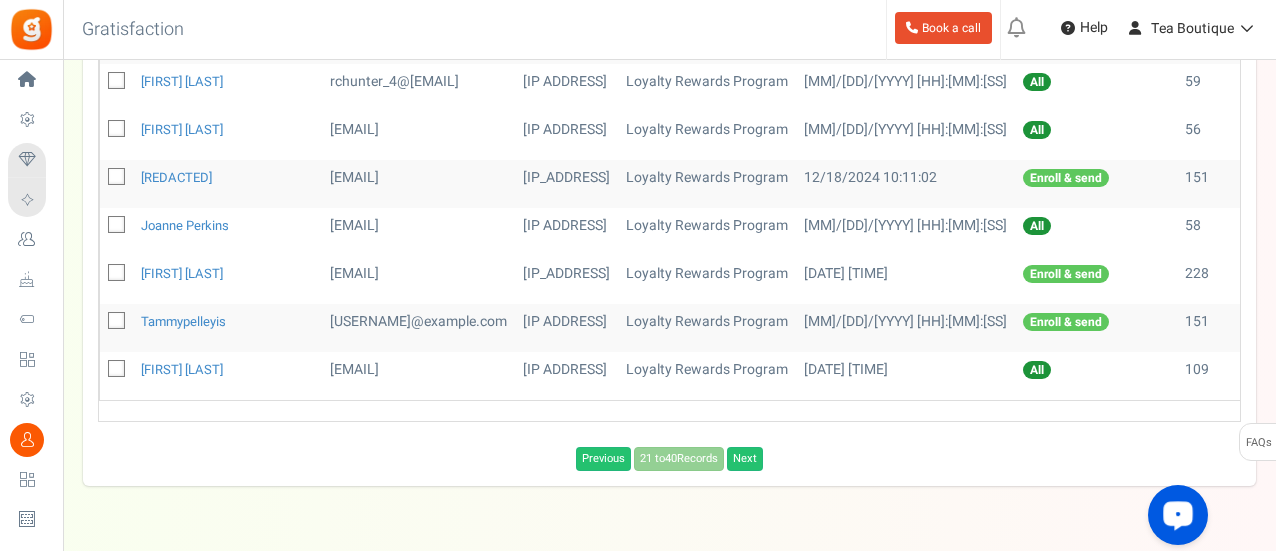 scroll, scrollTop: 485, scrollLeft: 0, axis: vertical 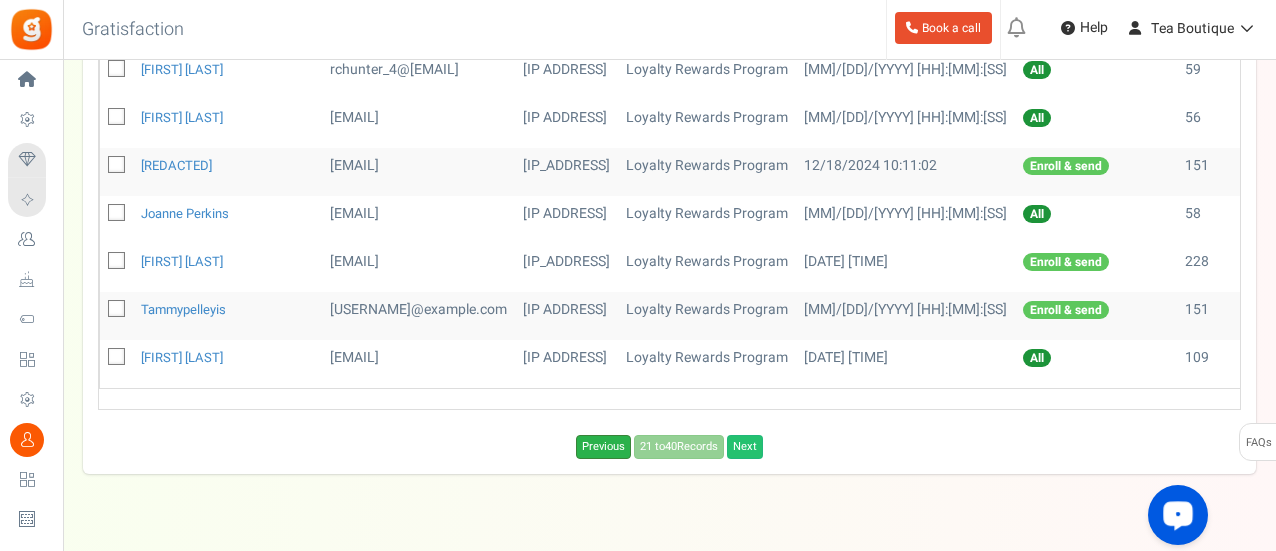 click on "Previous" at bounding box center [603, 447] 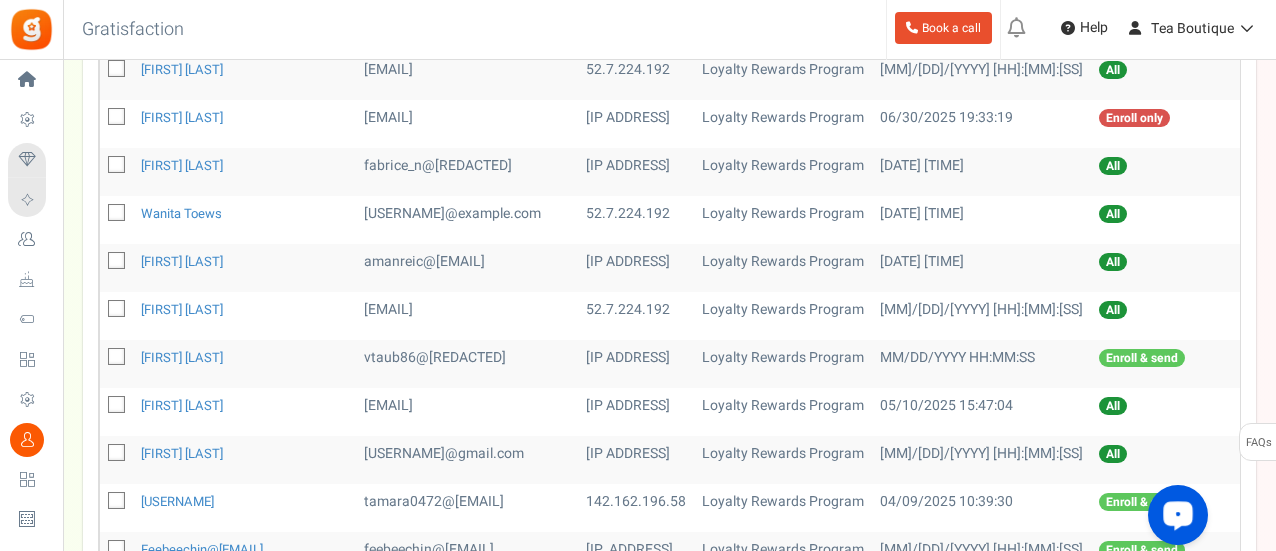 click at bounding box center [117, 117] 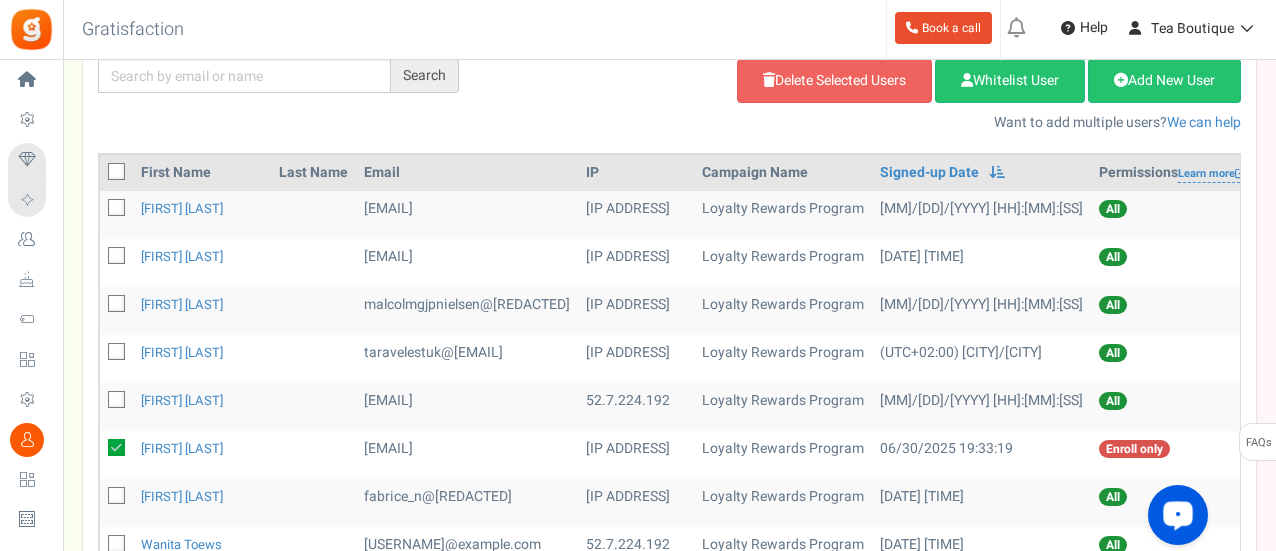 scroll, scrollTop: 141, scrollLeft: 0, axis: vertical 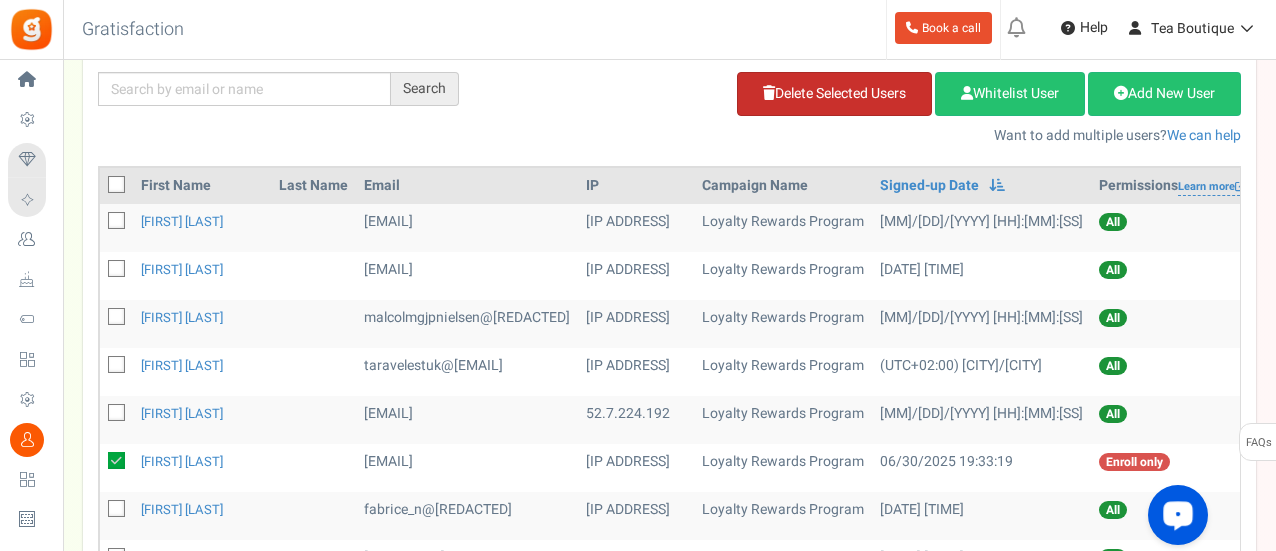 click on "Delete Selected Users" at bounding box center [834, 94] 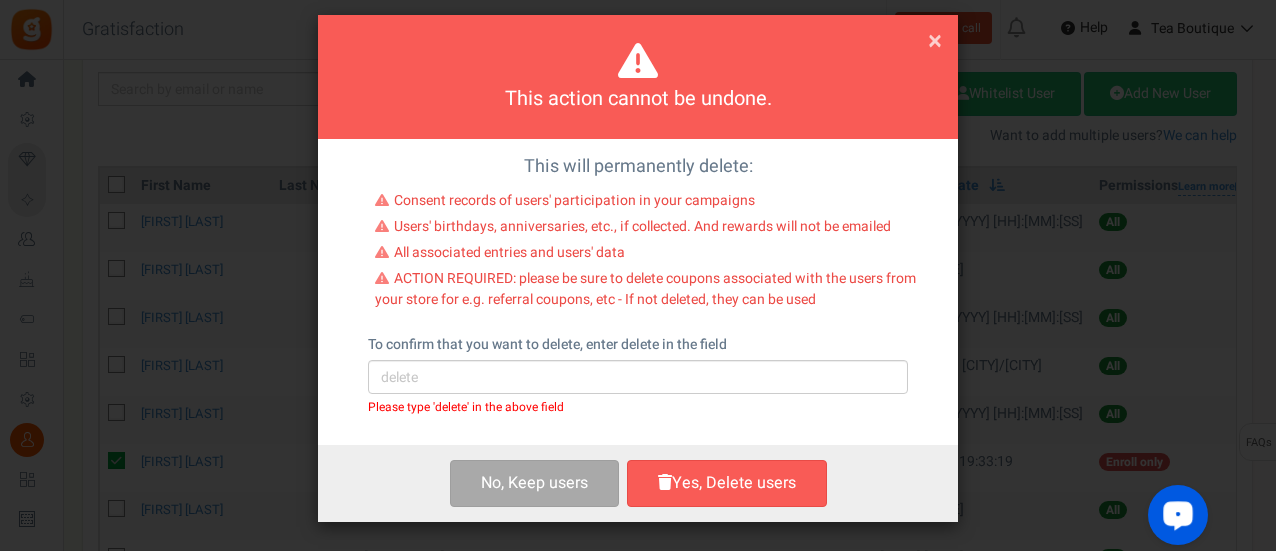 scroll, scrollTop: 0, scrollLeft: 0, axis: both 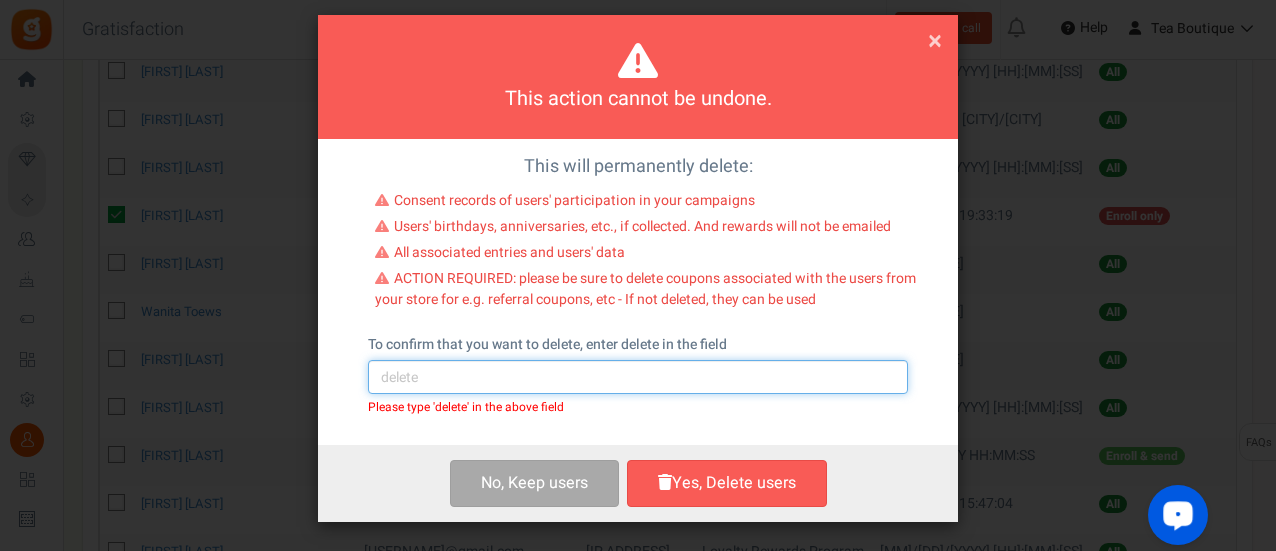 click at bounding box center (638, 377) 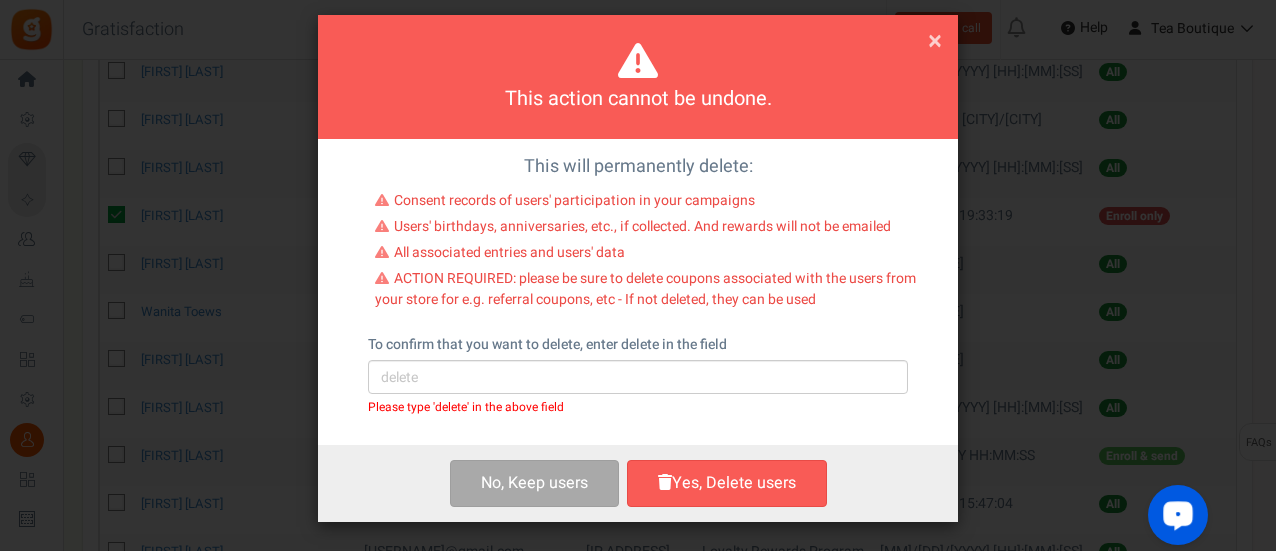 drag, startPoint x: 639, startPoint y: 420, endPoint x: 626, endPoint y: 423, distance: 13.341664 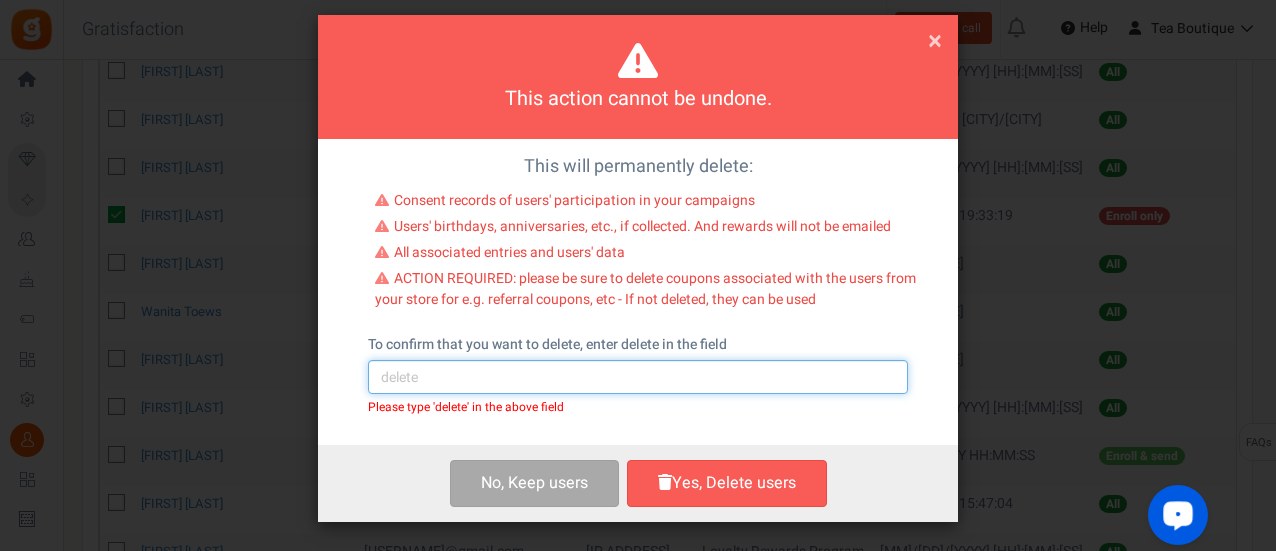 click at bounding box center (638, 377) 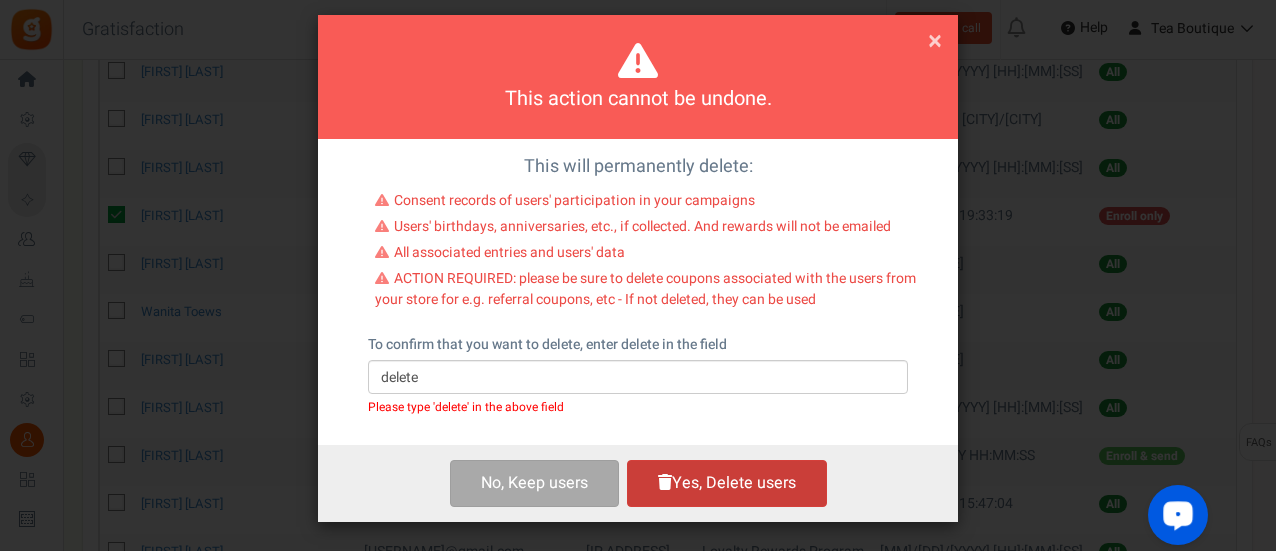 click on "Yes, Delete users" at bounding box center (727, 483) 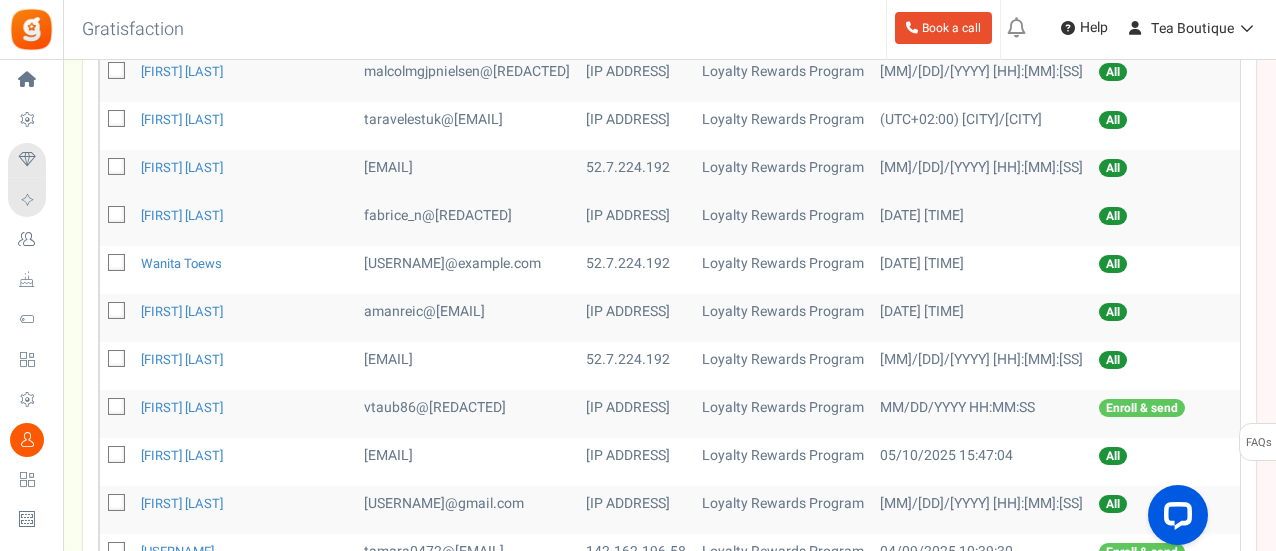 scroll, scrollTop: 870, scrollLeft: 0, axis: vertical 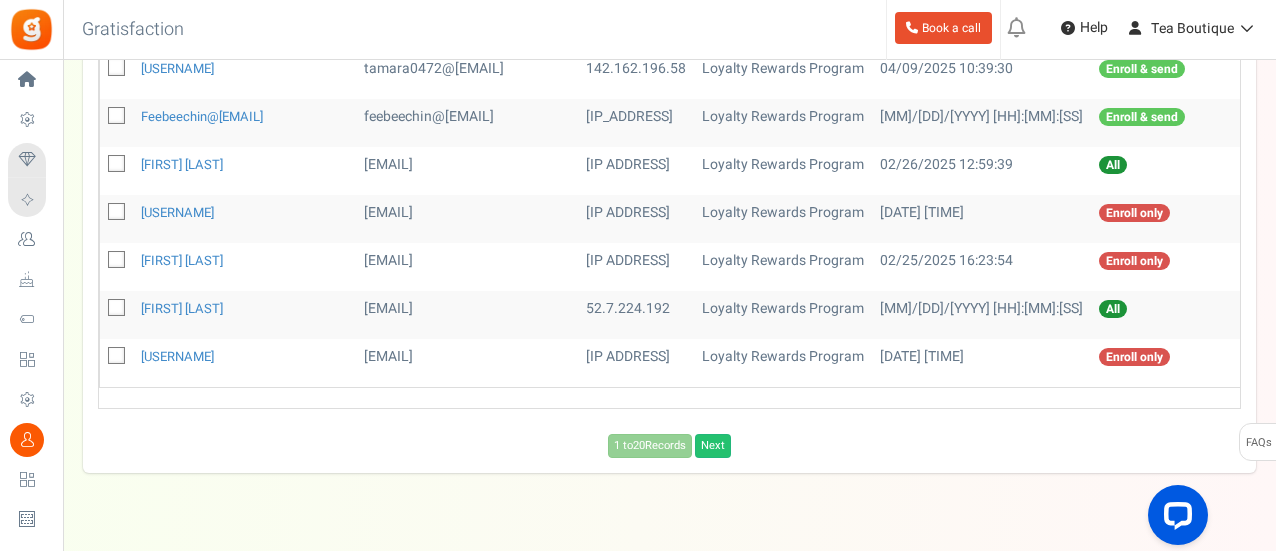 click at bounding box center (117, 212) 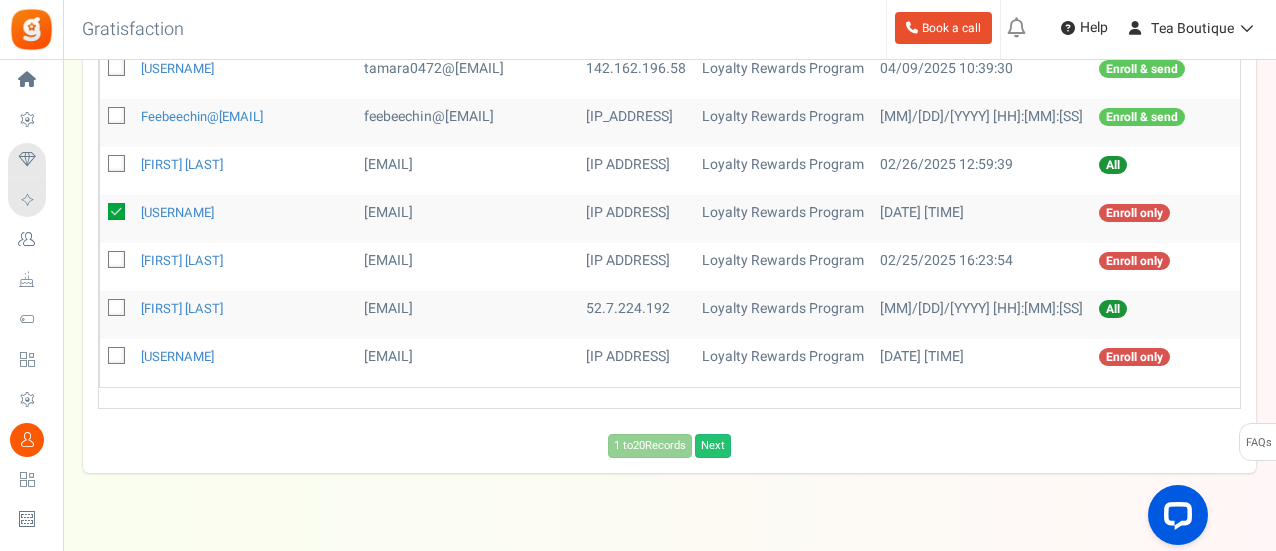 click at bounding box center (117, 260) 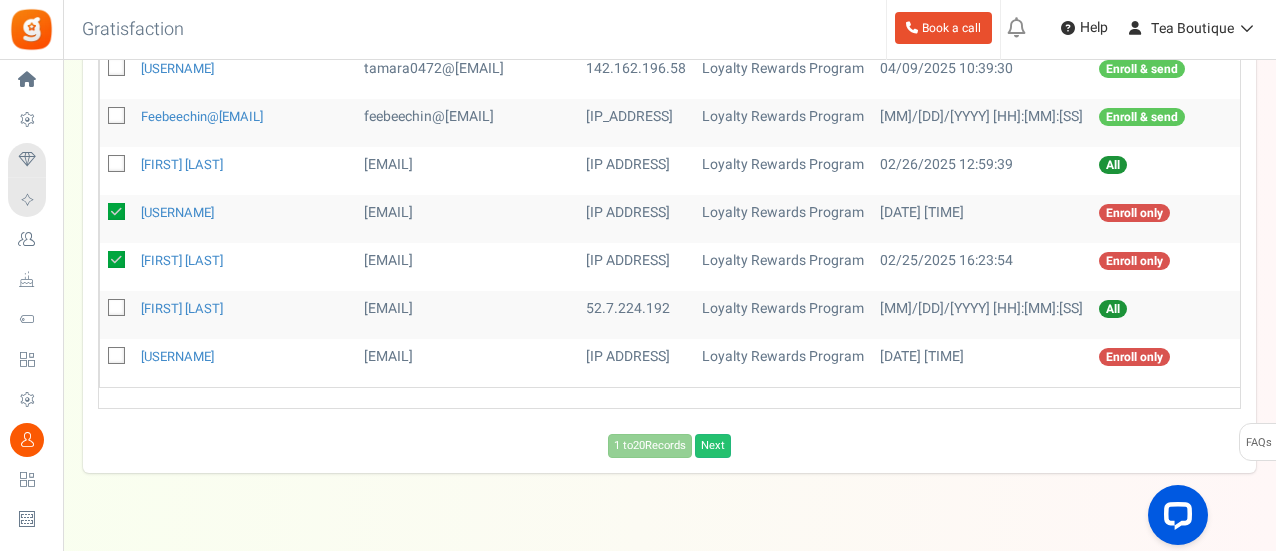 click at bounding box center [116, 363] 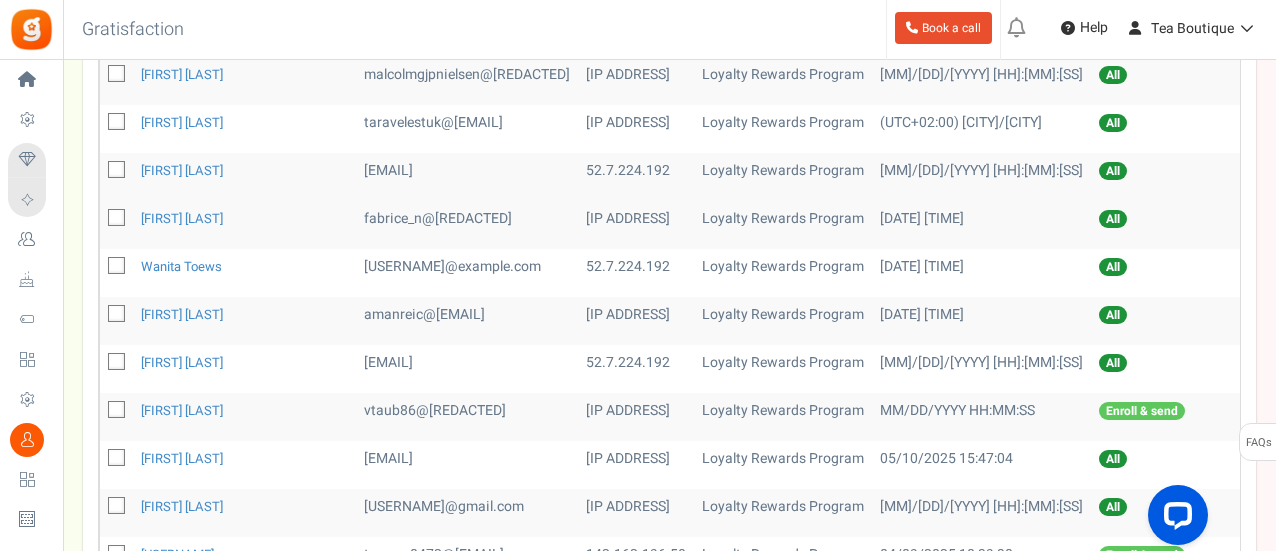 scroll, scrollTop: 166, scrollLeft: 0, axis: vertical 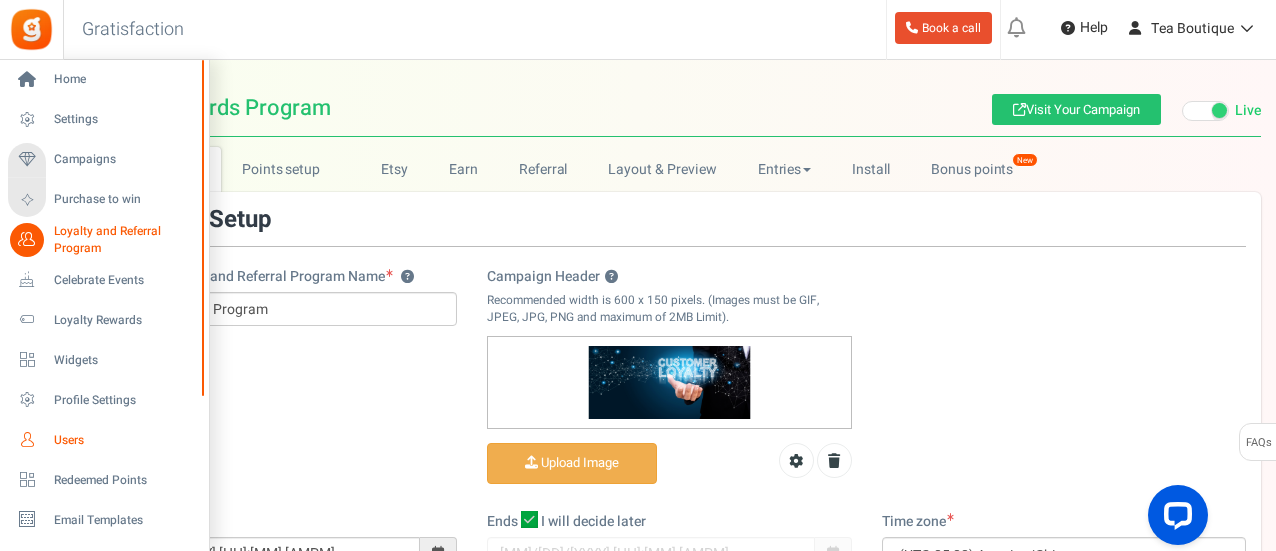 click on "Users" at bounding box center [104, 440] 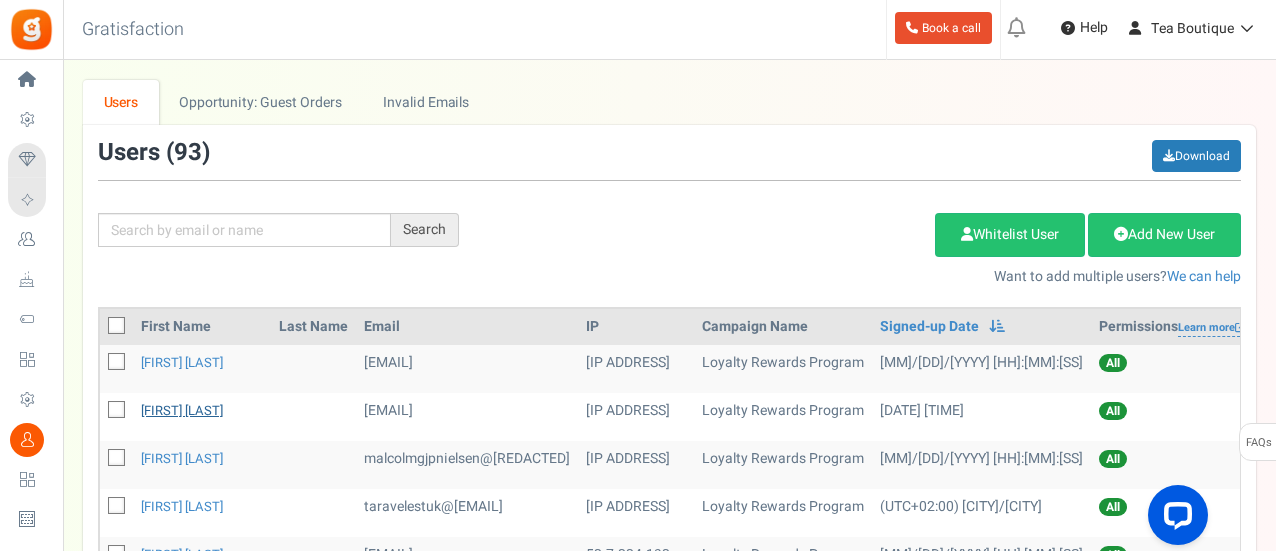 click on "[FIRST] [LAST]" at bounding box center (182, 410) 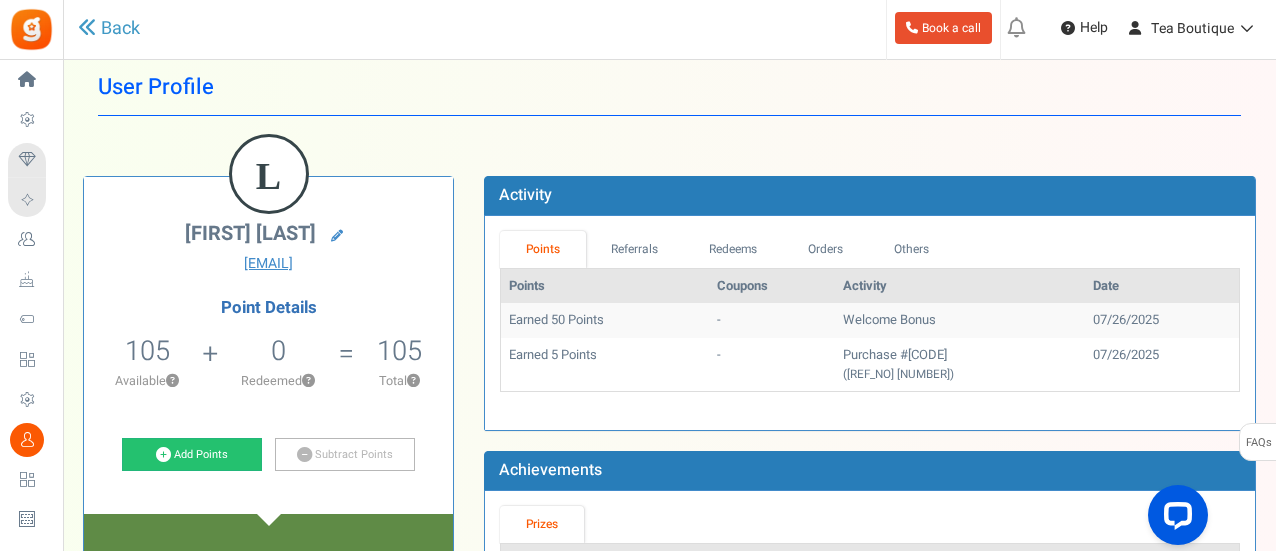 scroll, scrollTop: 20, scrollLeft: 0, axis: vertical 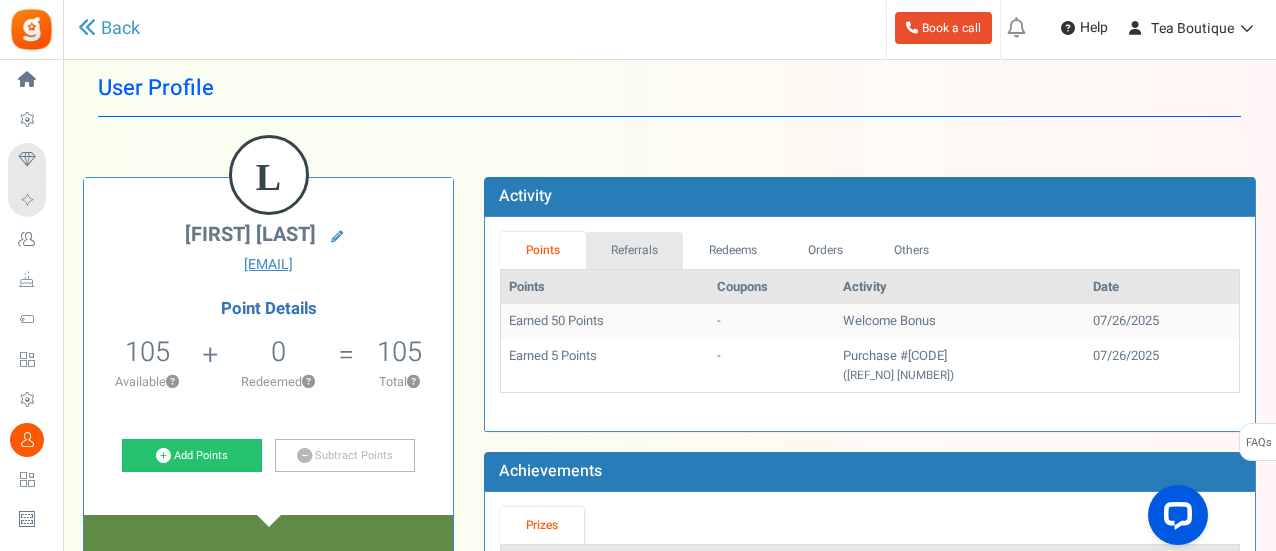 click on "Referrals" at bounding box center (635, 250) 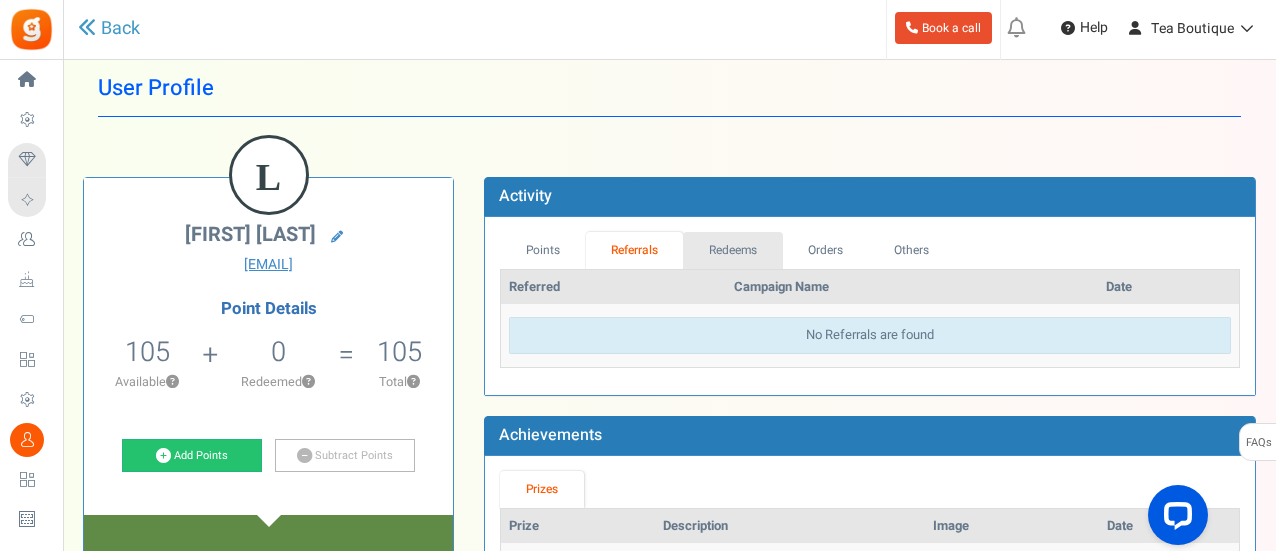 click on "Redeems" at bounding box center [733, 250] 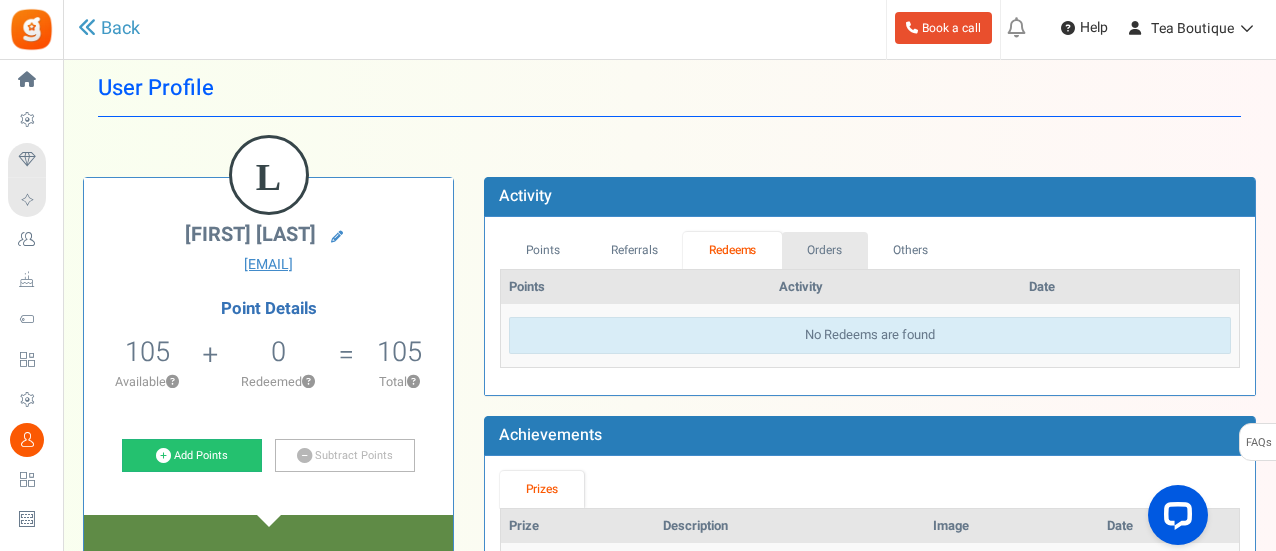 click on "Orders" at bounding box center [825, 250] 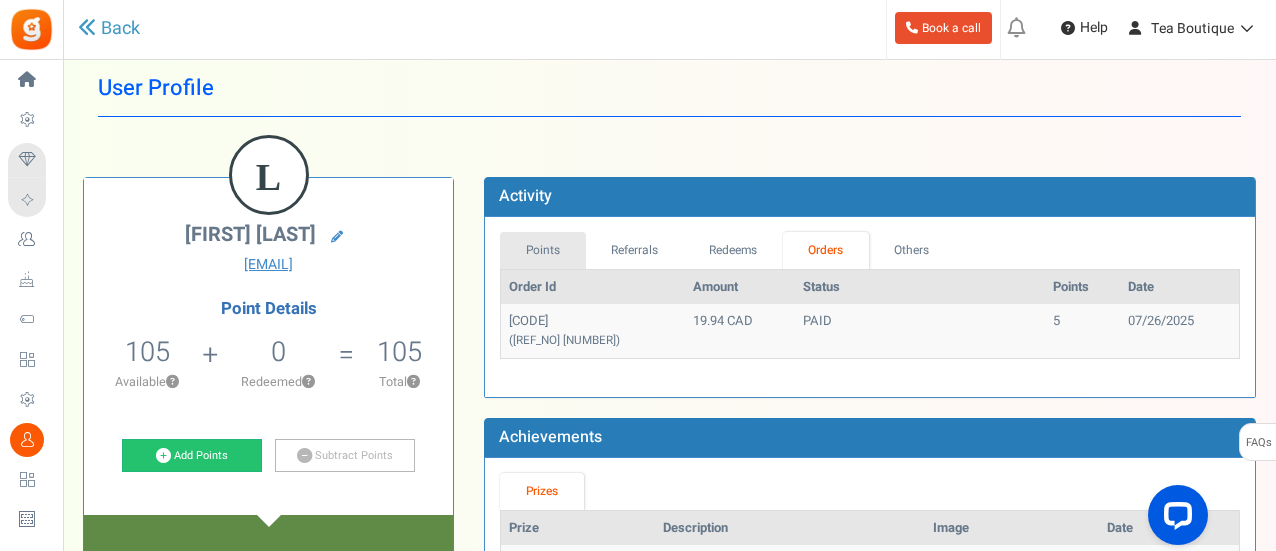click on "Points" at bounding box center (543, 250) 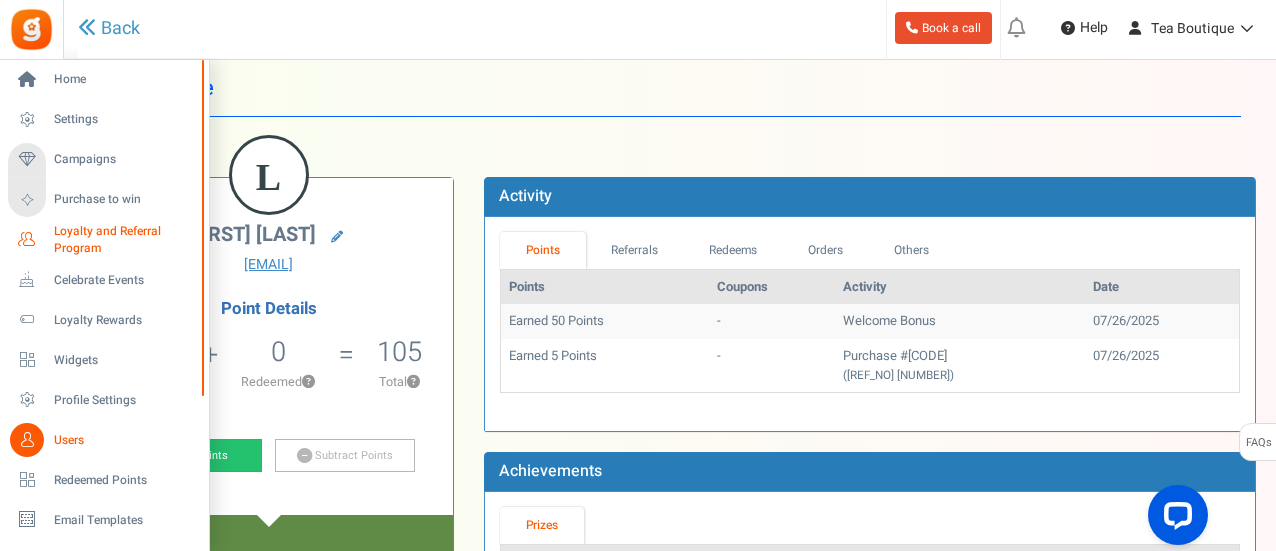 click on "Loyalty and Referral Program" at bounding box center [127, 240] 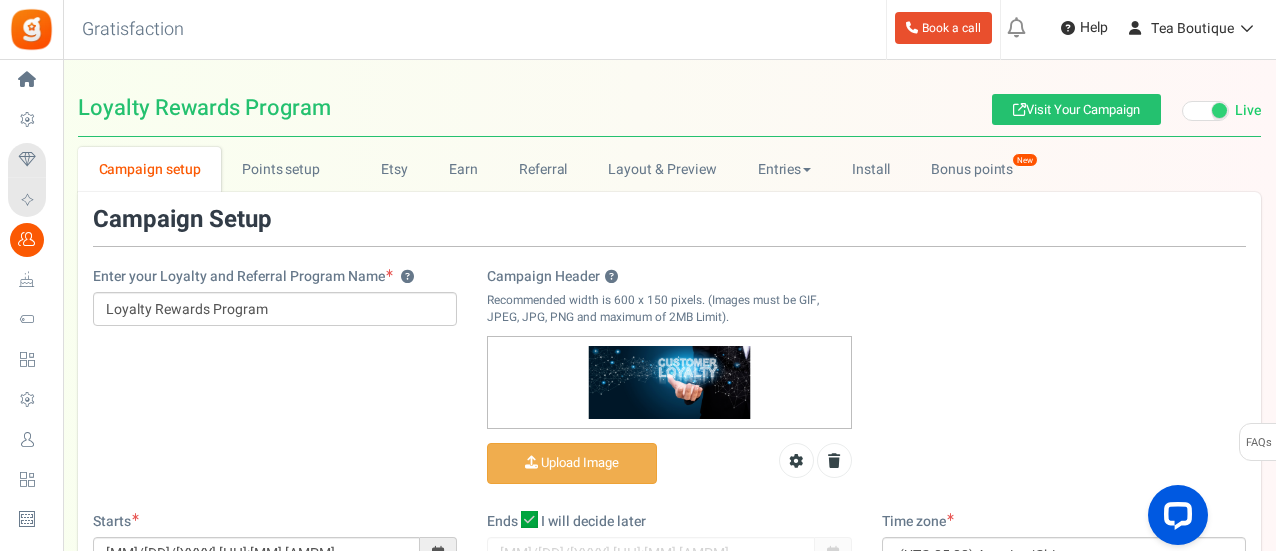 scroll, scrollTop: 0, scrollLeft: 0, axis: both 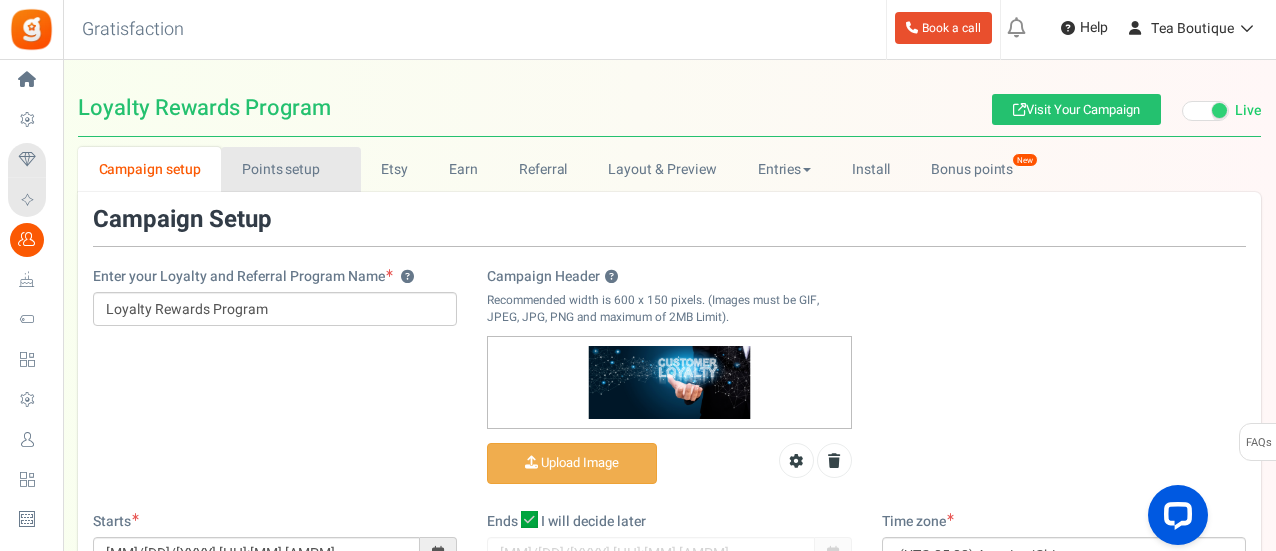 click on "Points setup
New" at bounding box center [290, 169] 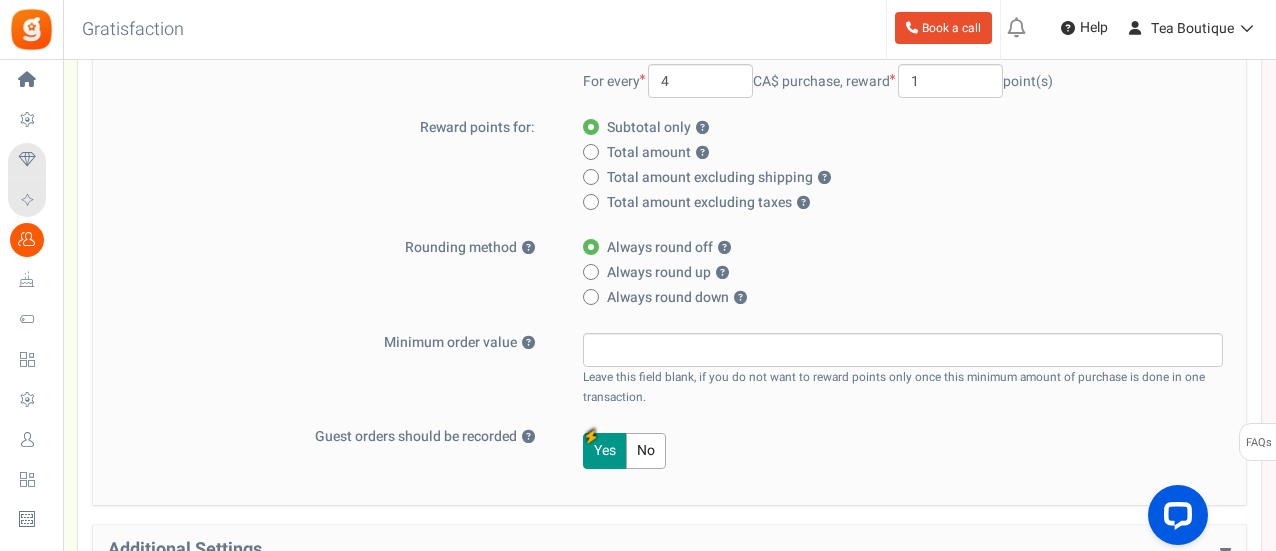 scroll, scrollTop: 0, scrollLeft: 0, axis: both 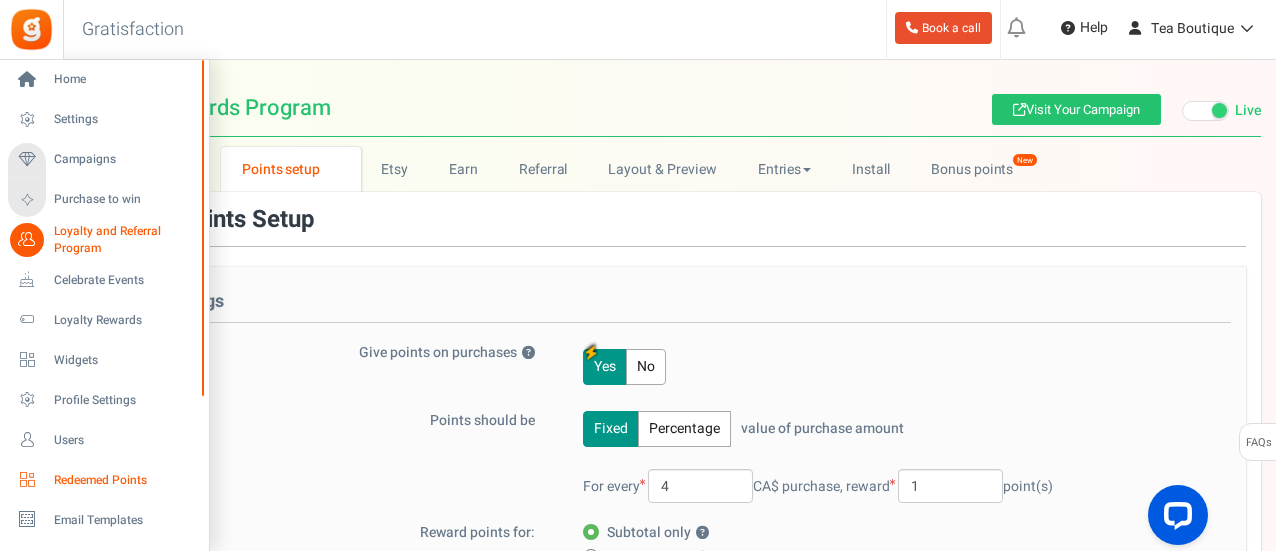 click on "Redeemed Points" at bounding box center (124, 480) 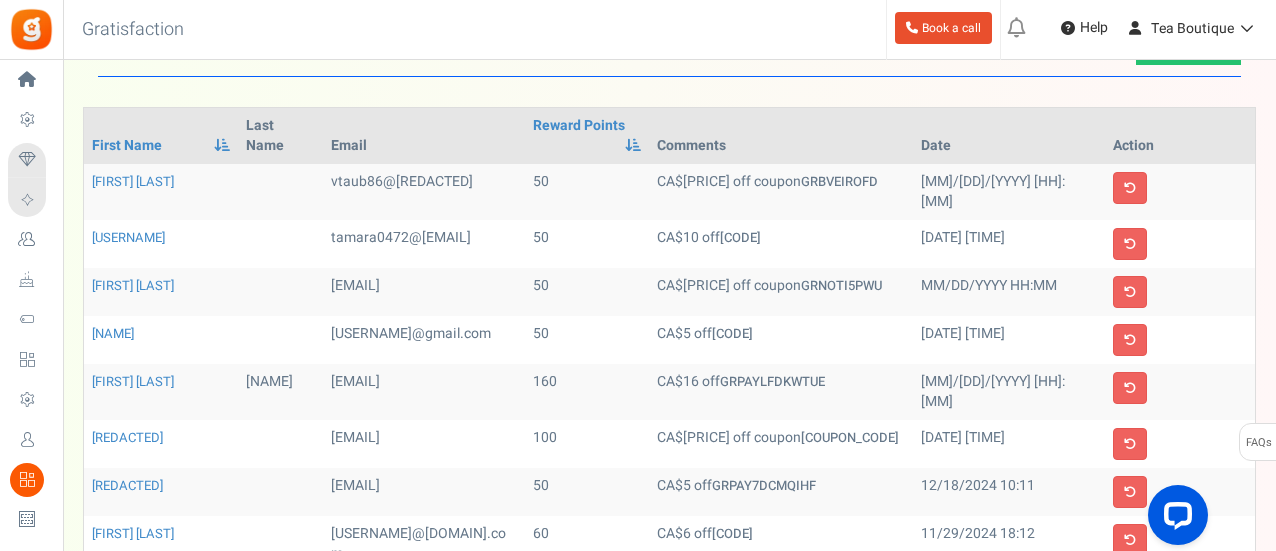 scroll, scrollTop: 0, scrollLeft: 0, axis: both 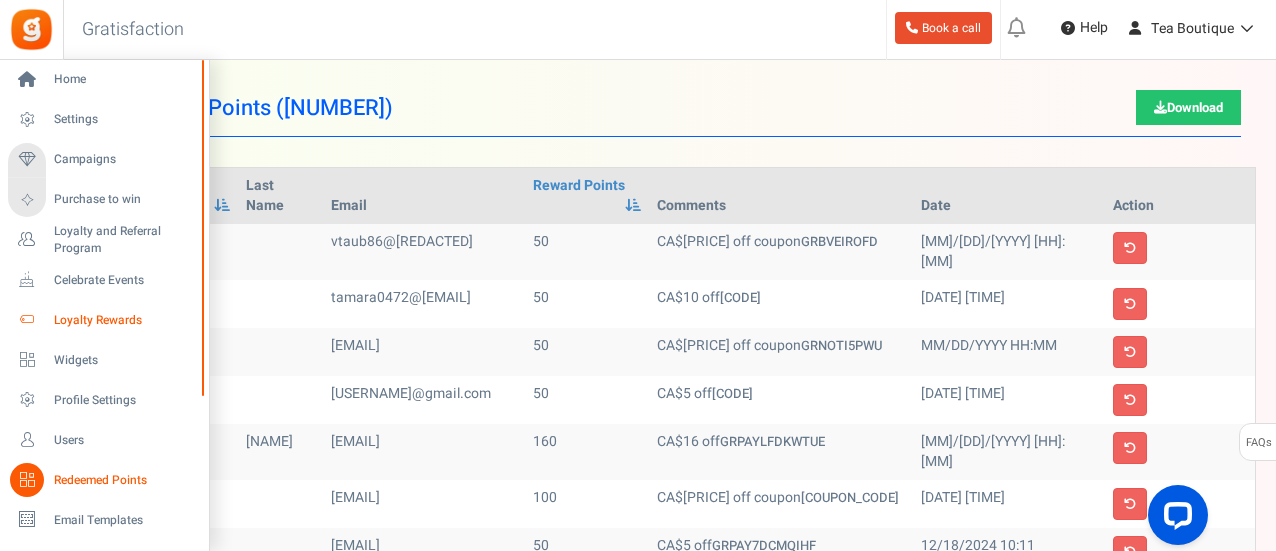 click on "Loyalty Rewards" at bounding box center [124, 320] 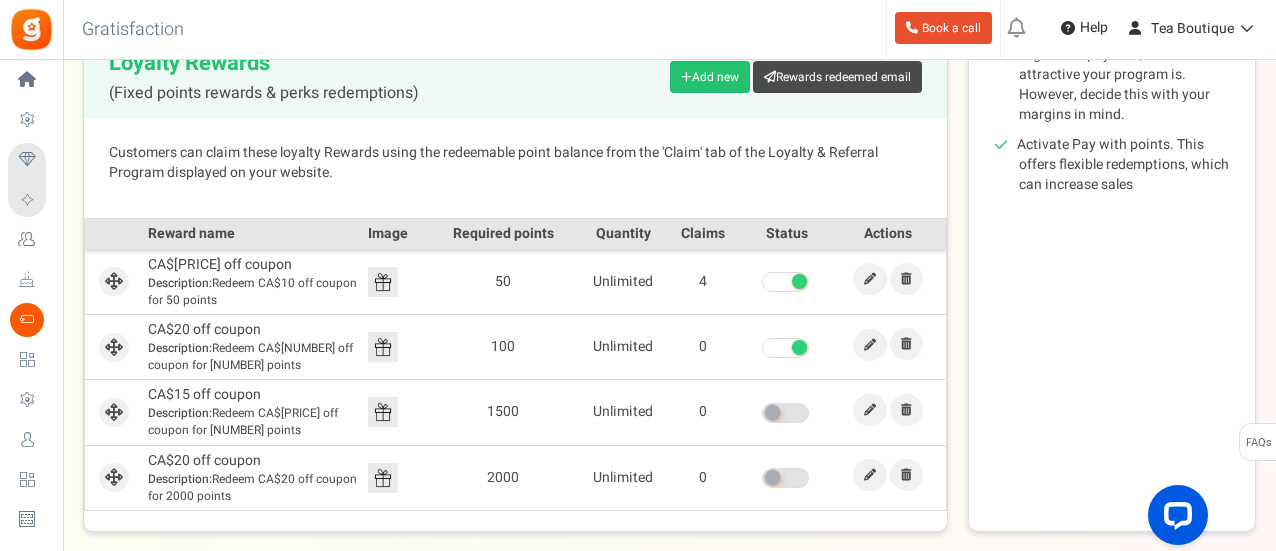 scroll, scrollTop: 489, scrollLeft: 0, axis: vertical 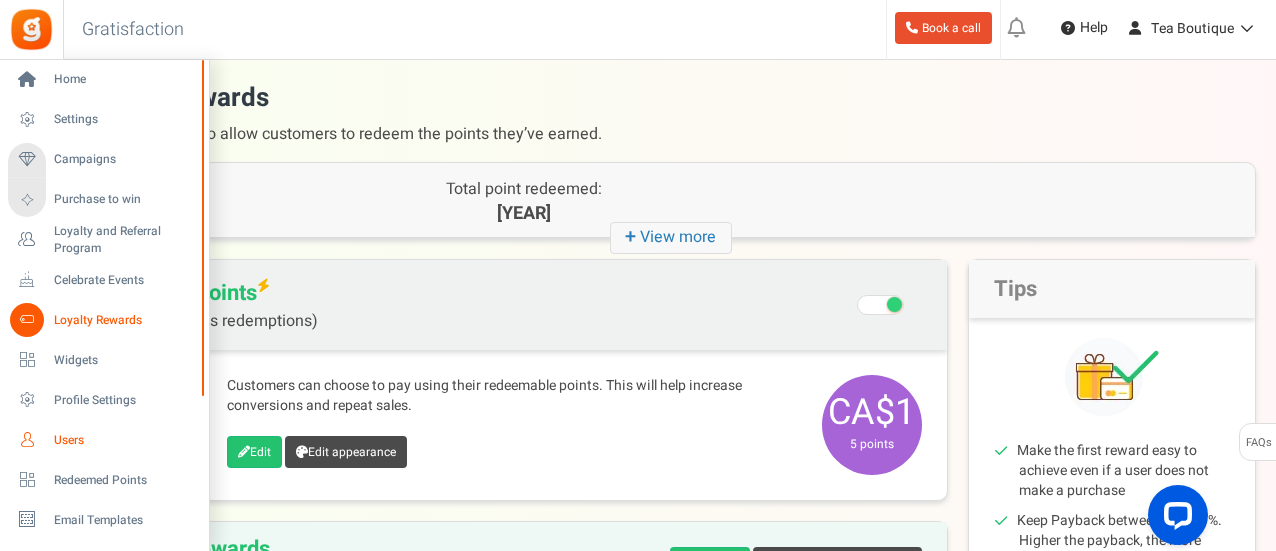 click on "Users" at bounding box center [124, 440] 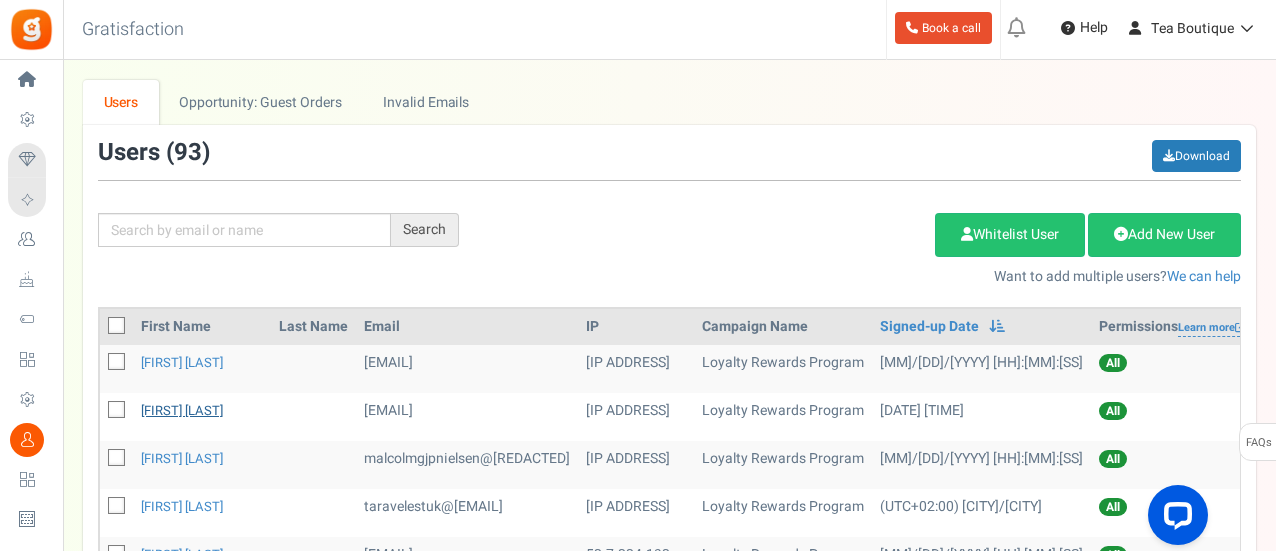 click on "[FIRST] [LAST]" at bounding box center [182, 410] 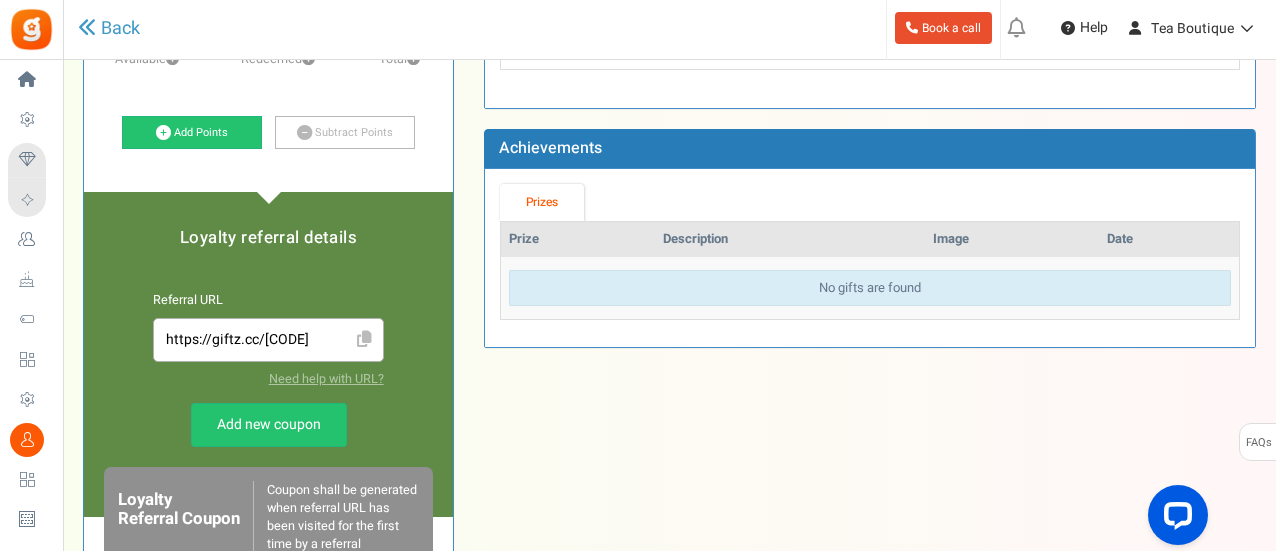 scroll, scrollTop: 0, scrollLeft: 0, axis: both 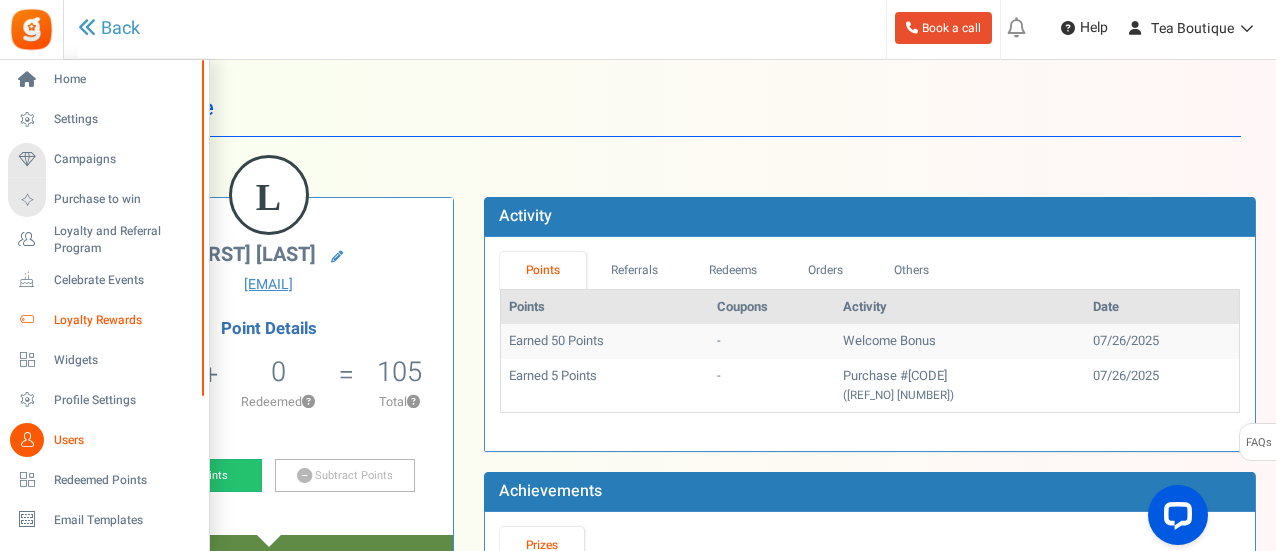 click on "Loyalty Rewards" at bounding box center (124, 320) 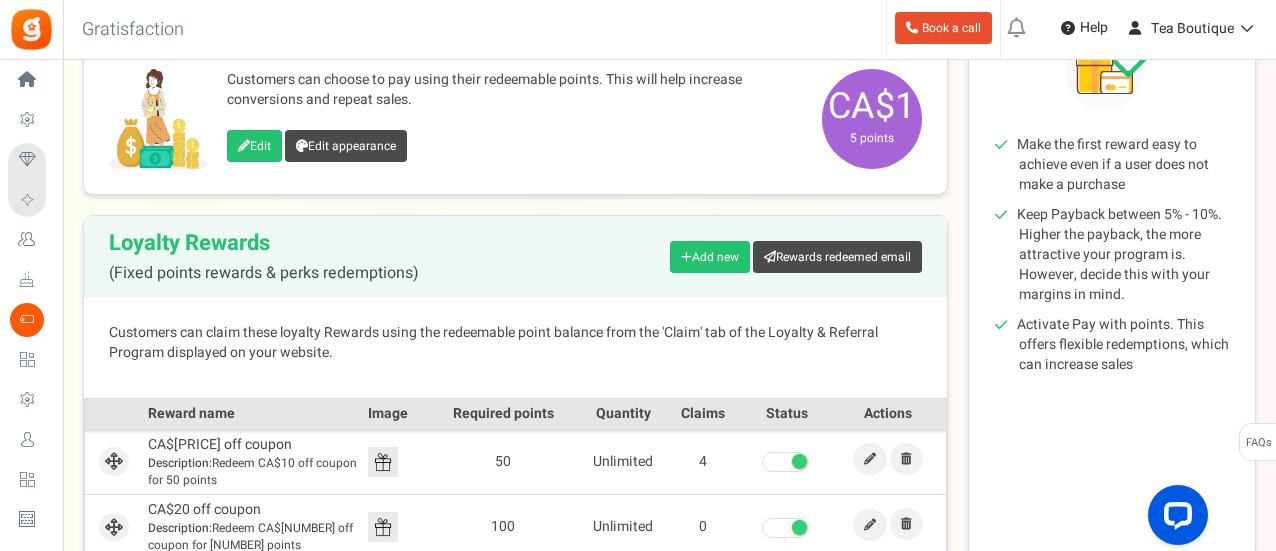 scroll, scrollTop: 310, scrollLeft: 0, axis: vertical 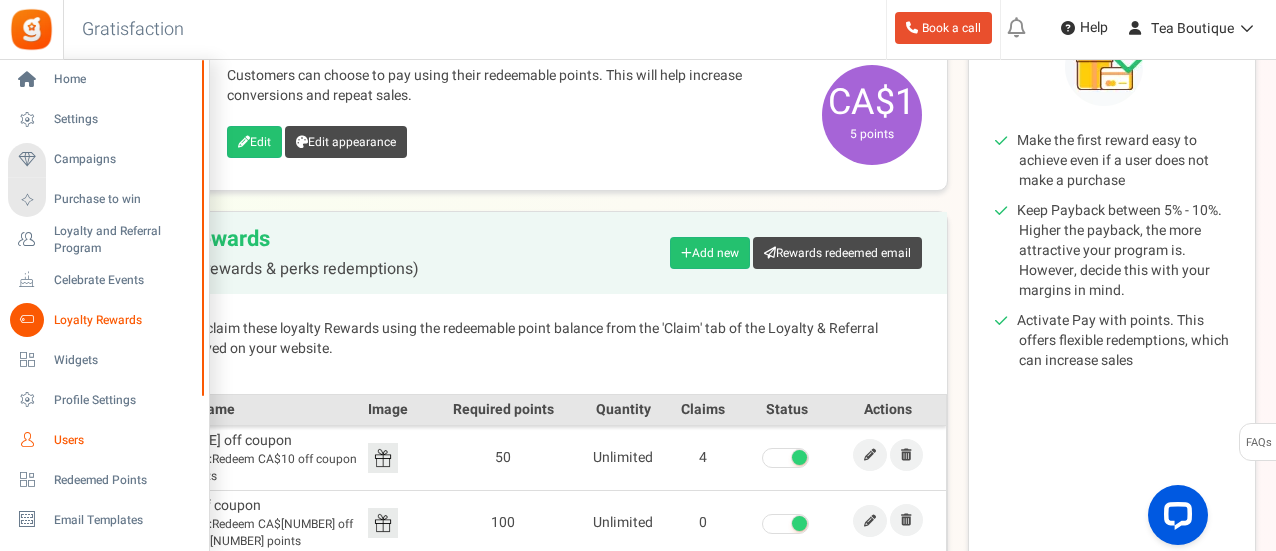 click at bounding box center (27, 440) 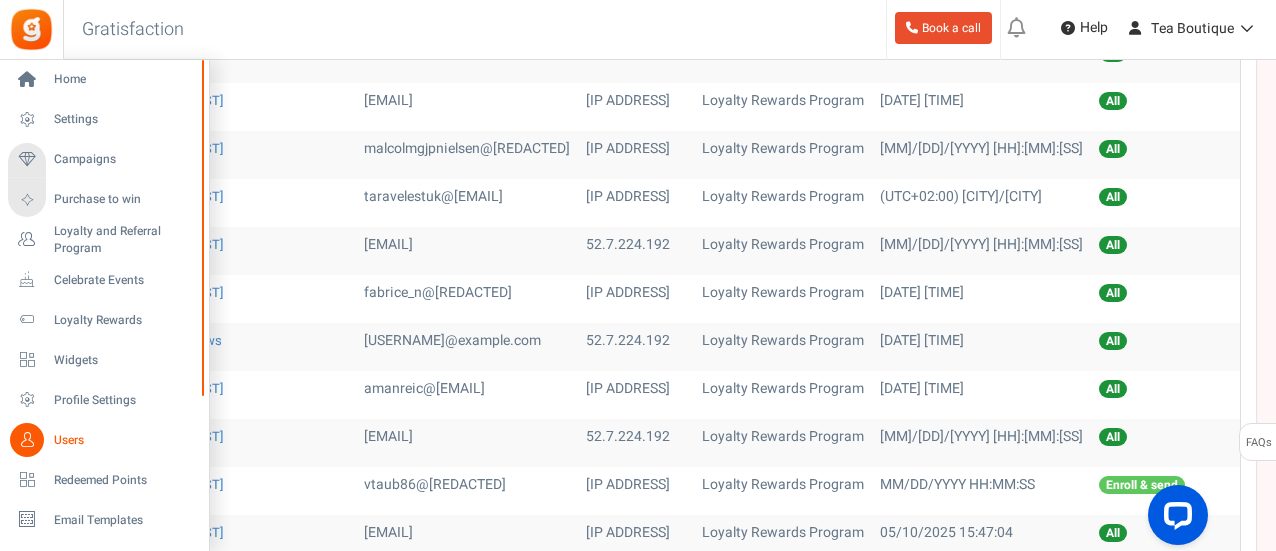 scroll, scrollTop: 0, scrollLeft: 0, axis: both 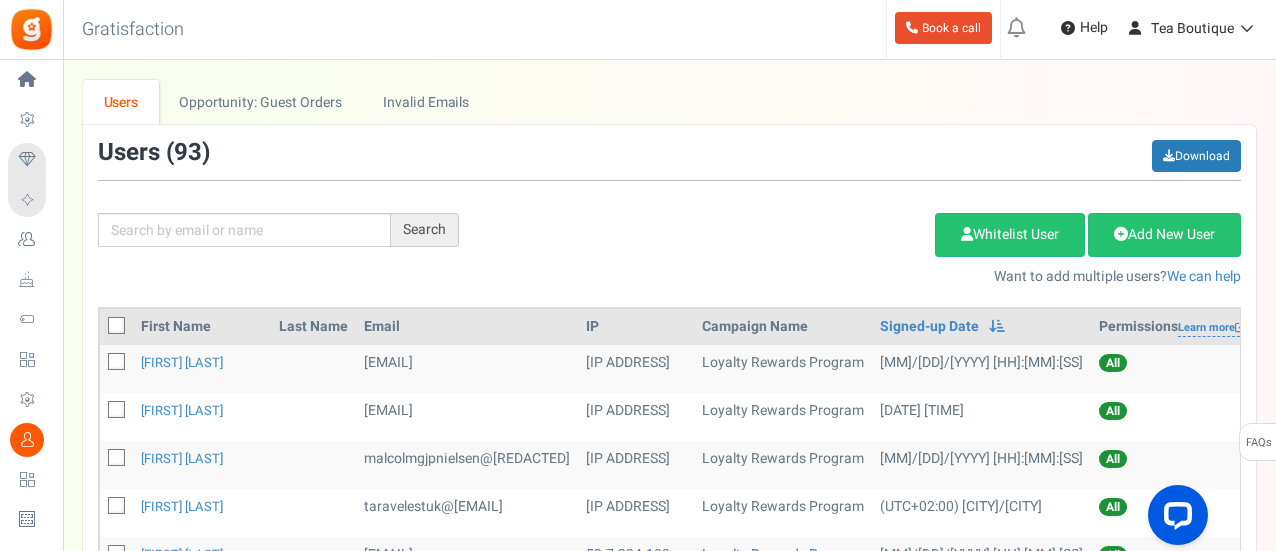 click on "105" at bounding box center (1312, 417) 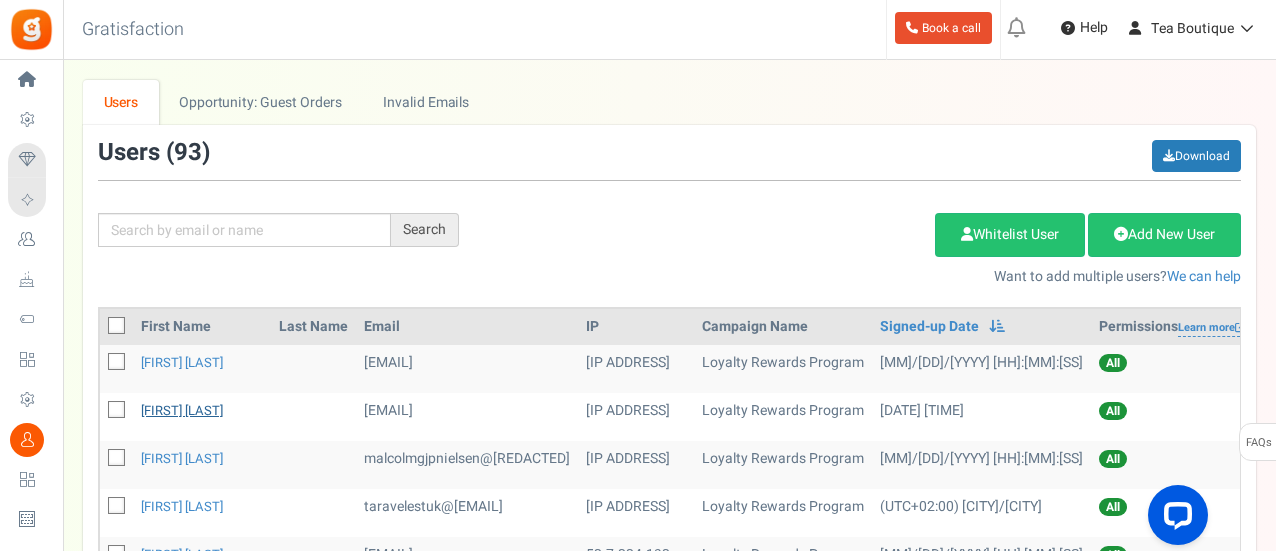 click on "[FIRST] [LAST]" at bounding box center (182, 410) 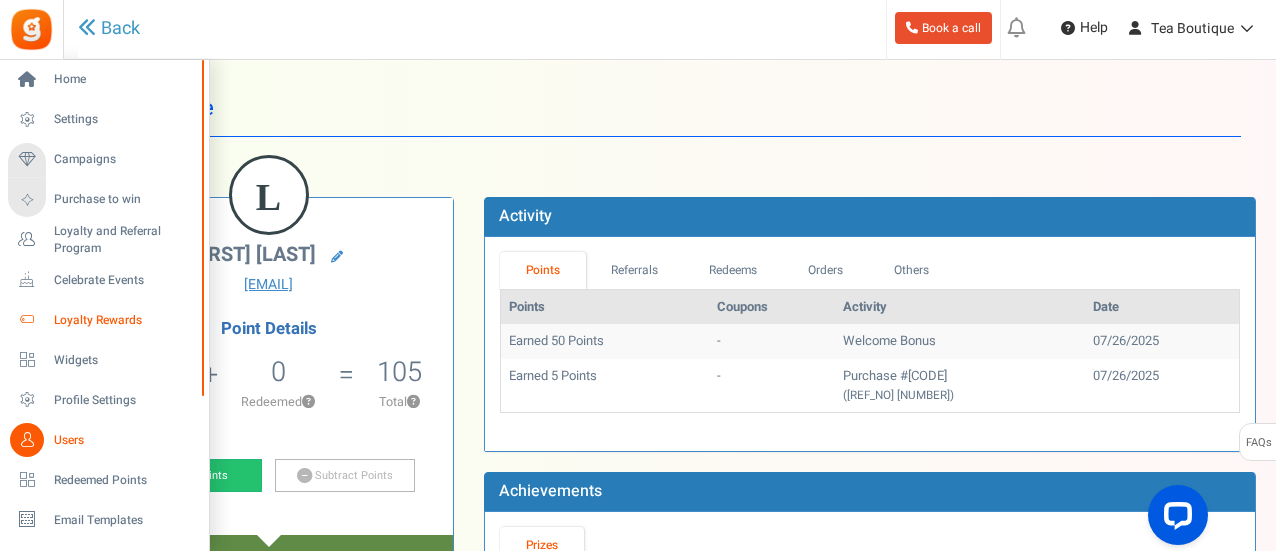 click on "Loyalty Rewards" at bounding box center [124, 320] 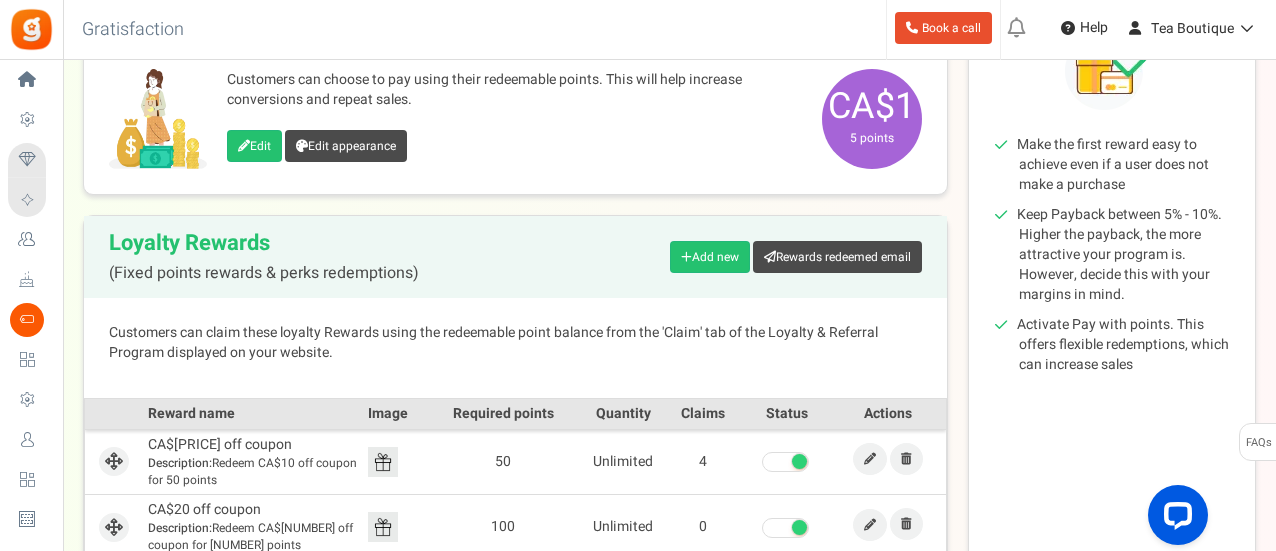 scroll, scrollTop: 326, scrollLeft: 0, axis: vertical 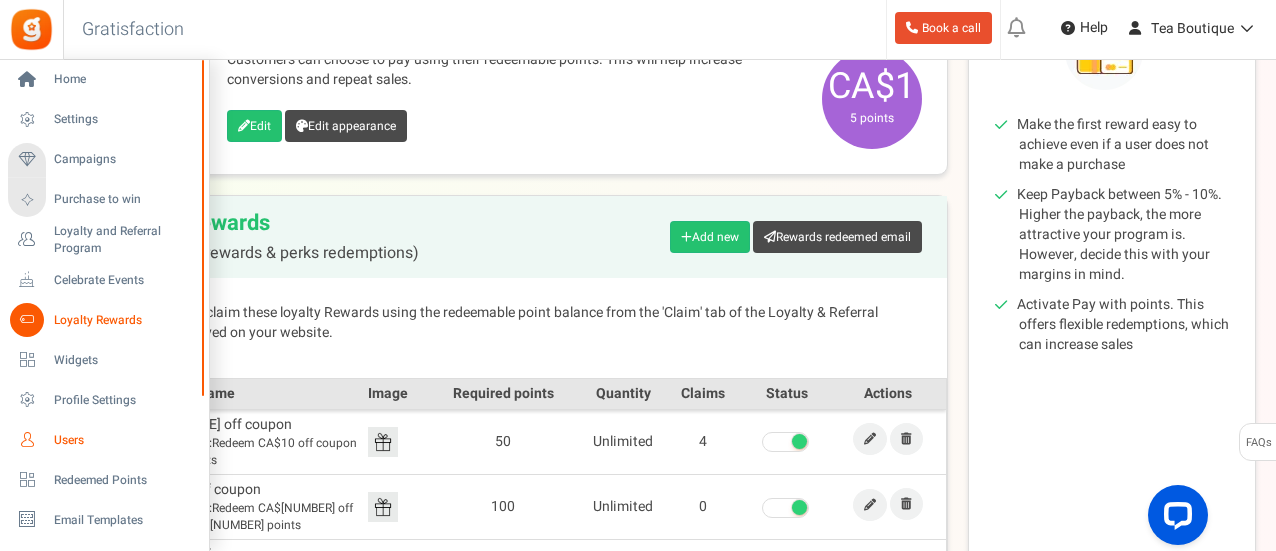 click on "Users" at bounding box center [124, 440] 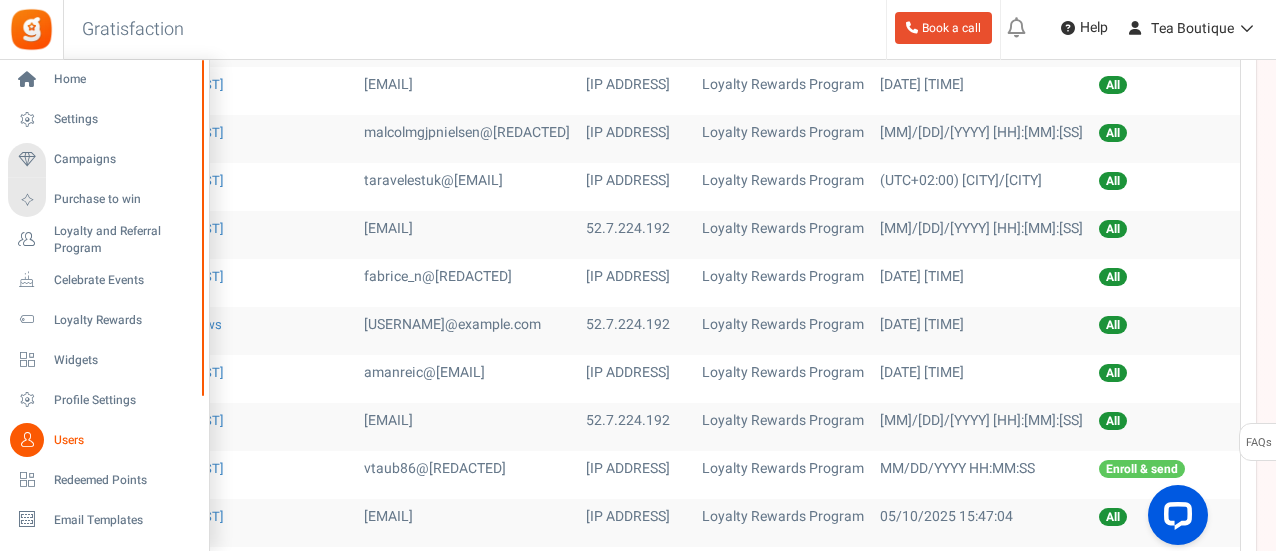 scroll, scrollTop: 0, scrollLeft: 0, axis: both 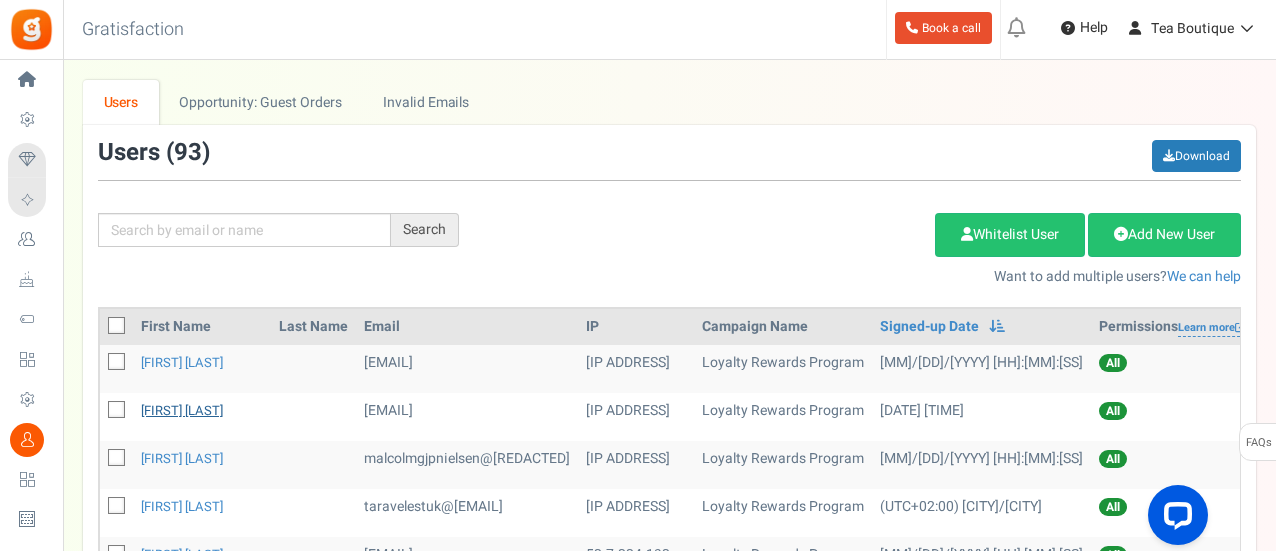 click on "[FIRST] [LAST]" at bounding box center (182, 410) 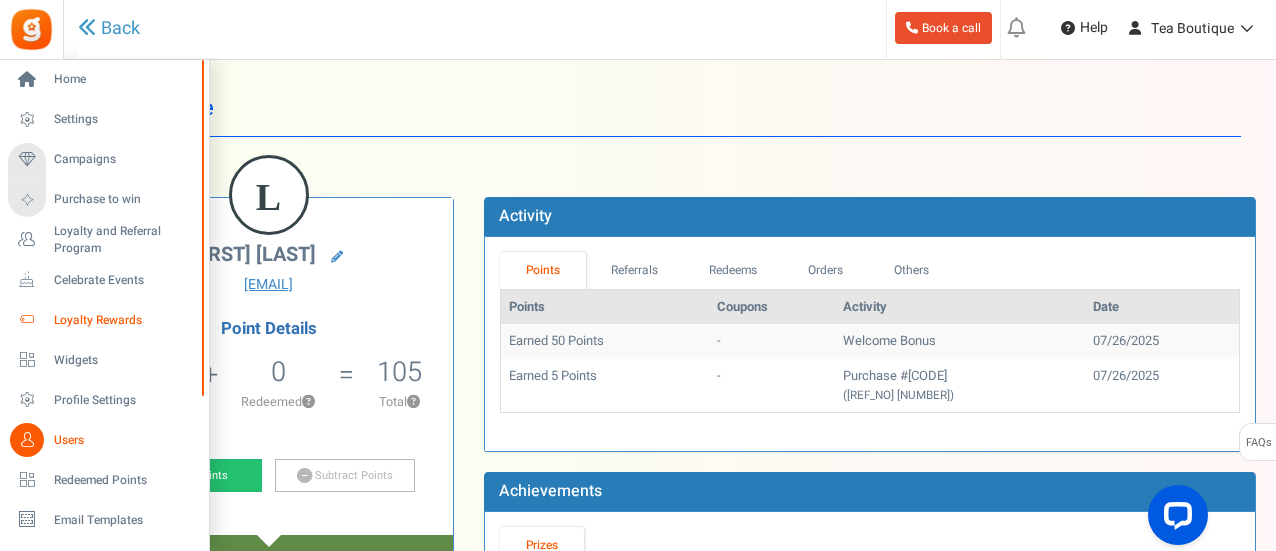 click on "Loyalty Rewards" at bounding box center (124, 320) 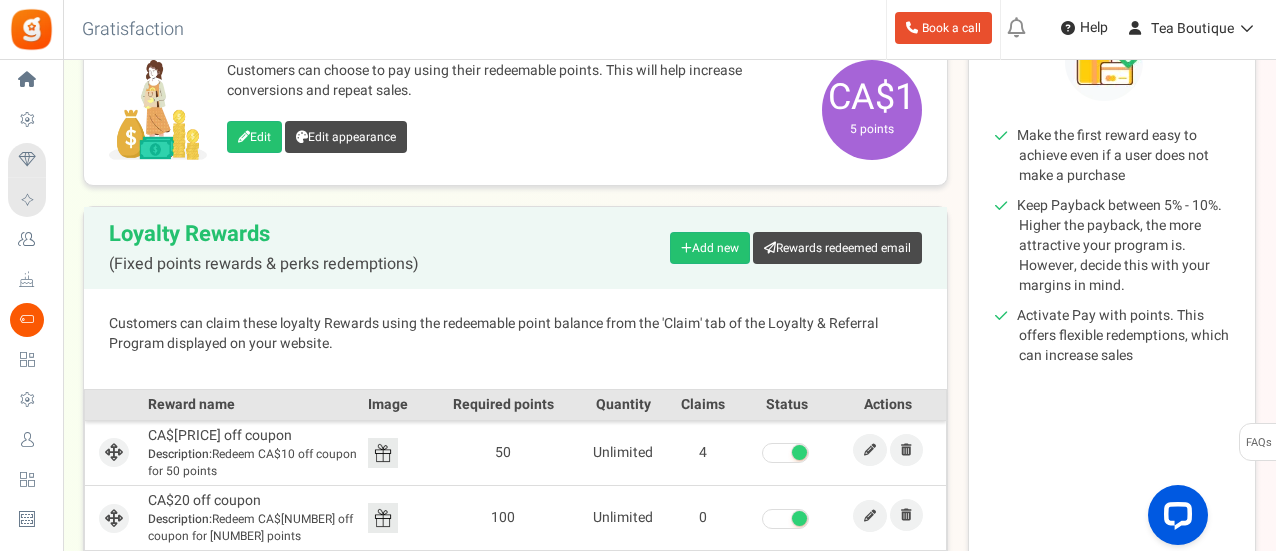 scroll, scrollTop: 318, scrollLeft: 0, axis: vertical 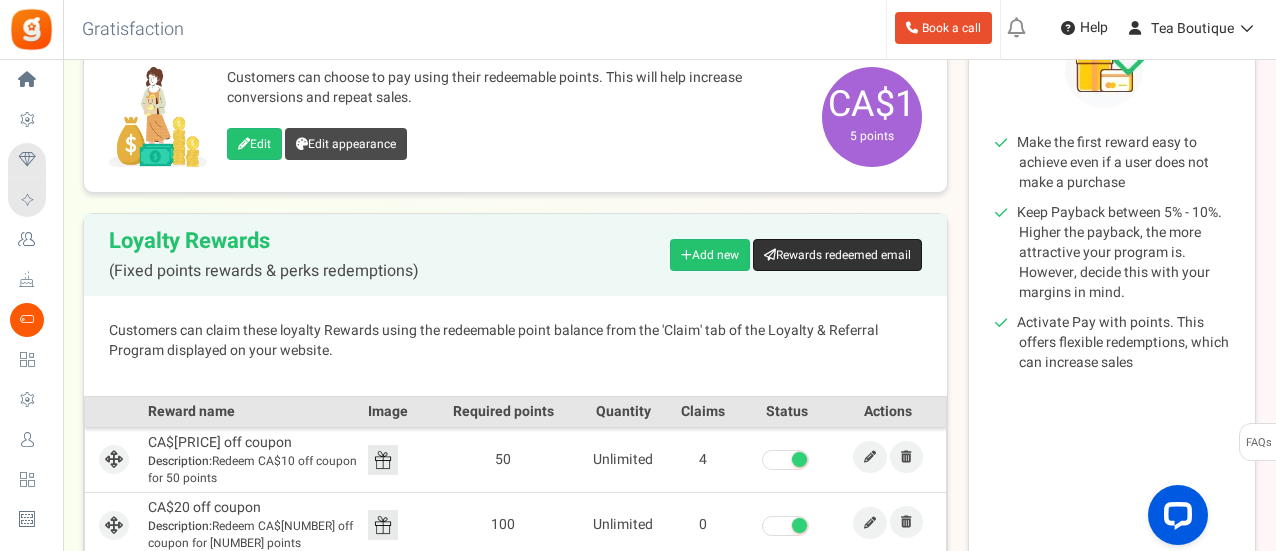 click on "Rewards redeemed email" at bounding box center [837, 255] 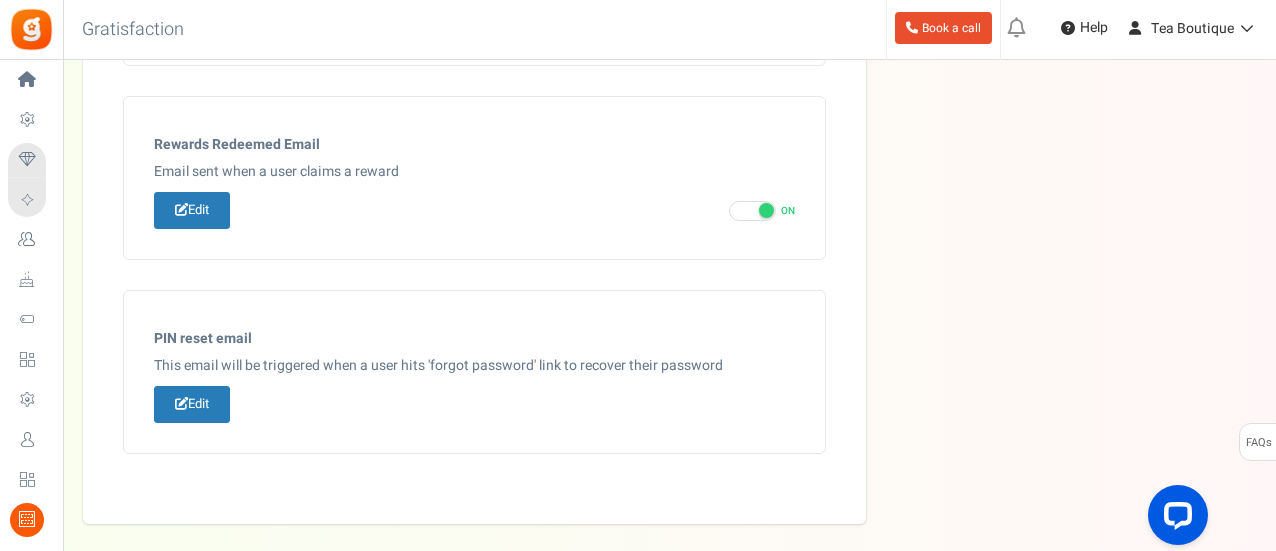 scroll, scrollTop: 1208, scrollLeft: 0, axis: vertical 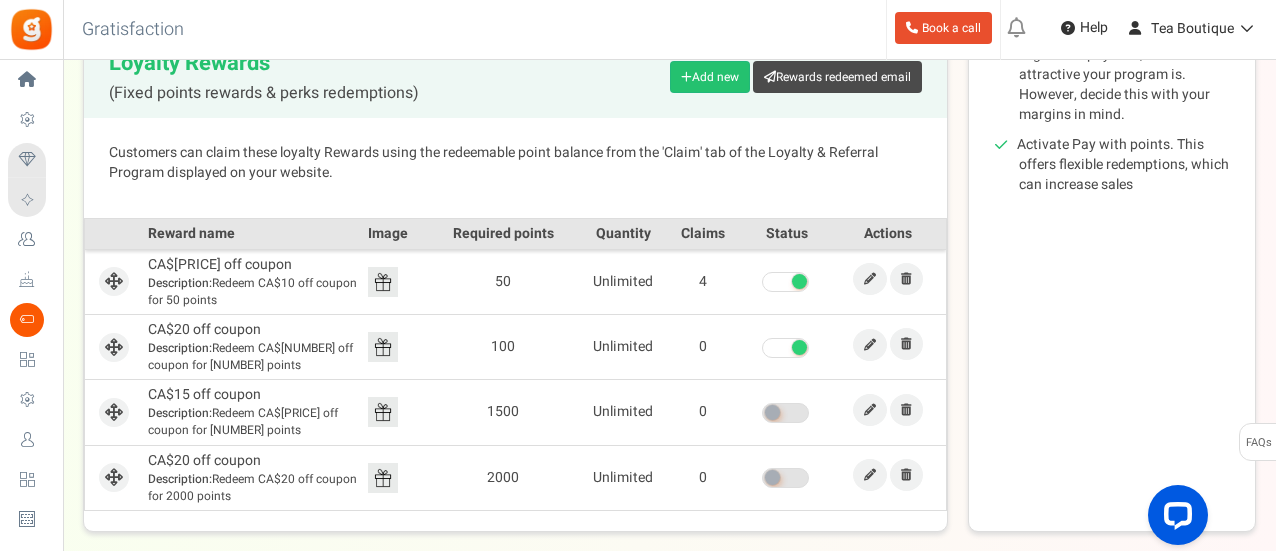 click on "4" at bounding box center (703, 281) 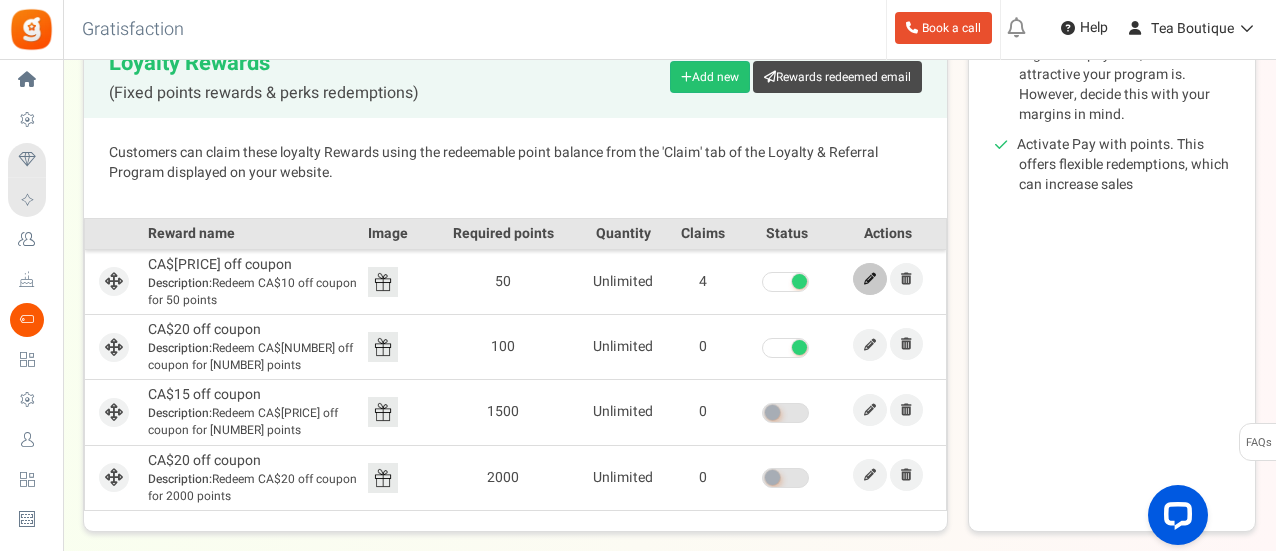 click at bounding box center [870, 279] 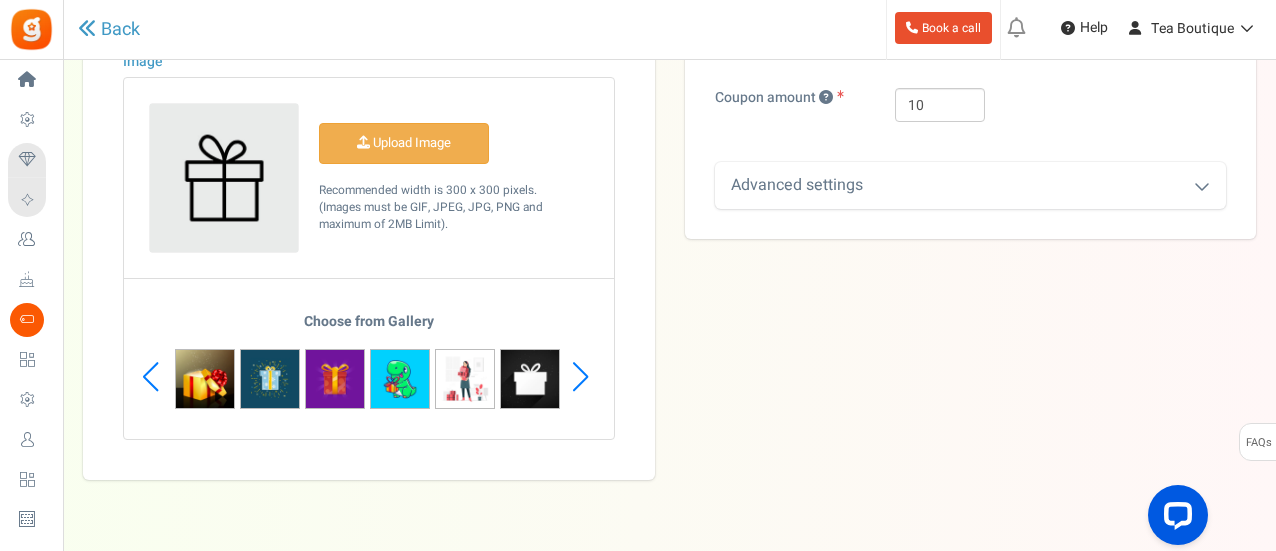 scroll, scrollTop: 0, scrollLeft: 0, axis: both 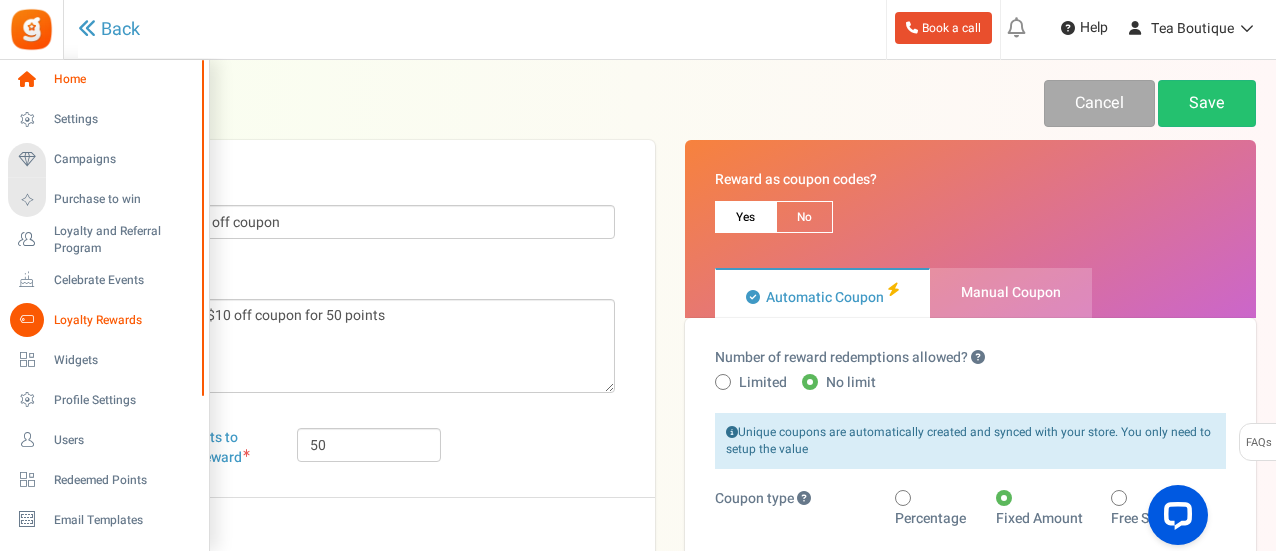 click at bounding box center (27, 80) 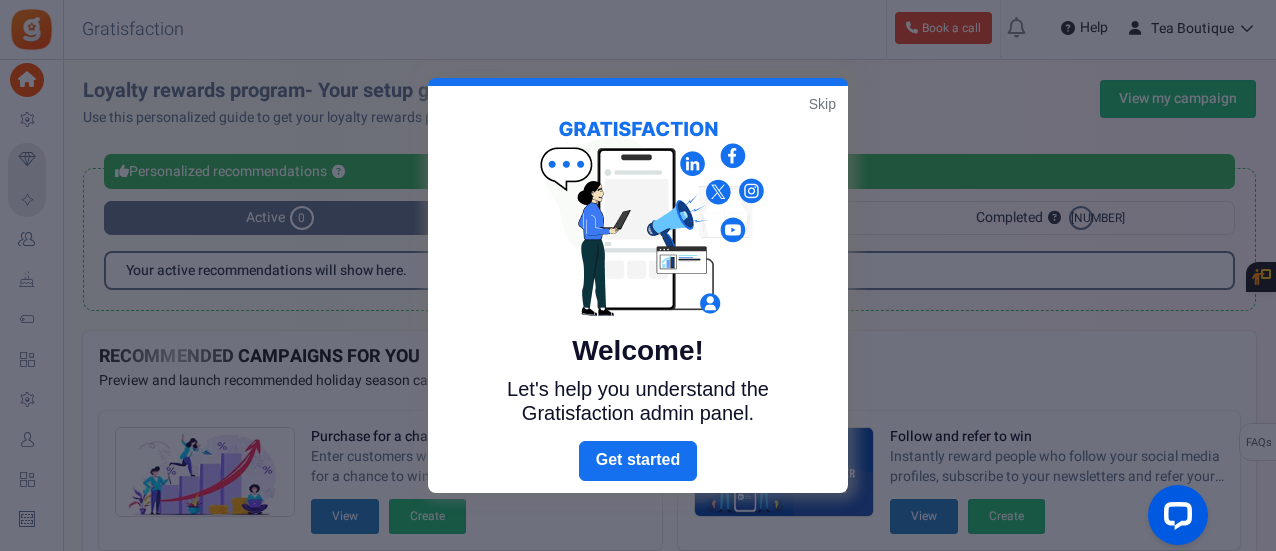 scroll, scrollTop: 382, scrollLeft: 0, axis: vertical 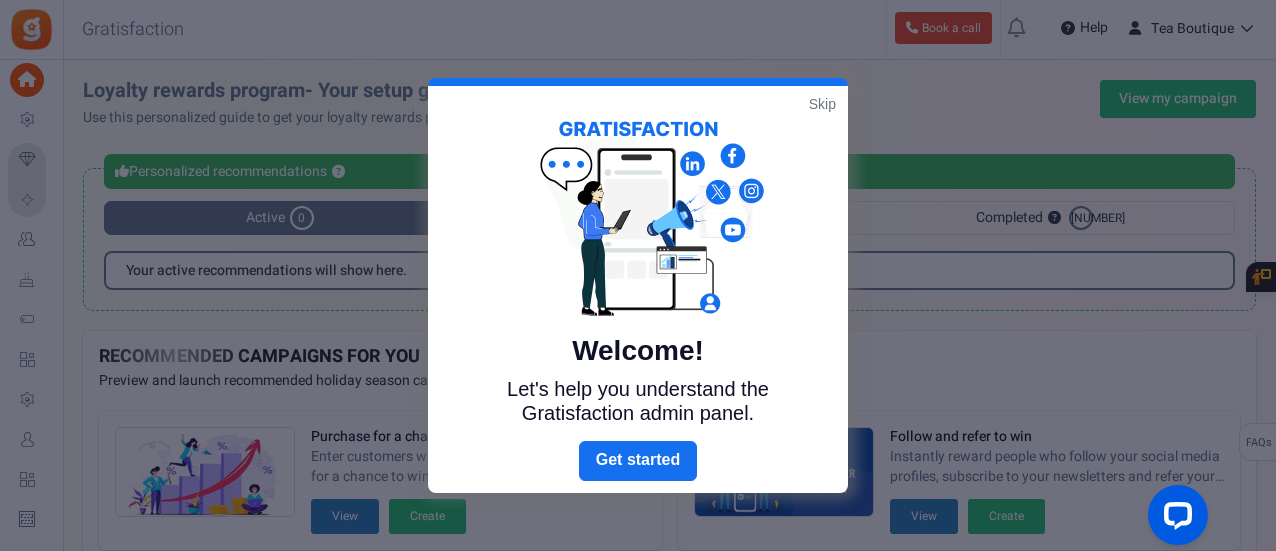 click on "Skip" at bounding box center (822, 104) 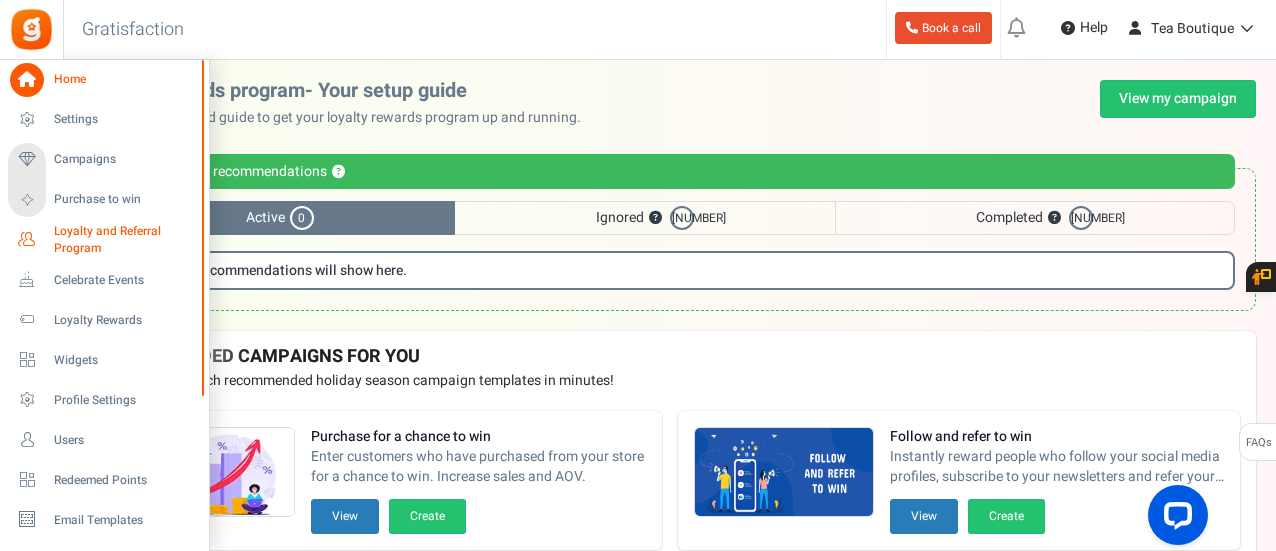 click on "Loyalty and Referral Program" at bounding box center (127, 240) 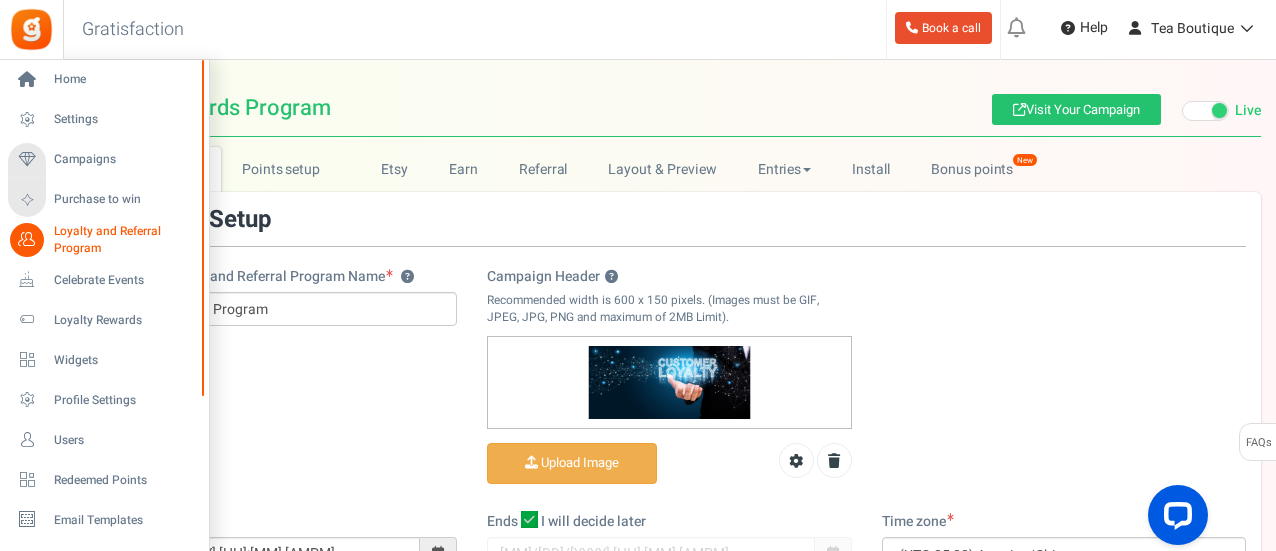 scroll, scrollTop: 0, scrollLeft: 0, axis: both 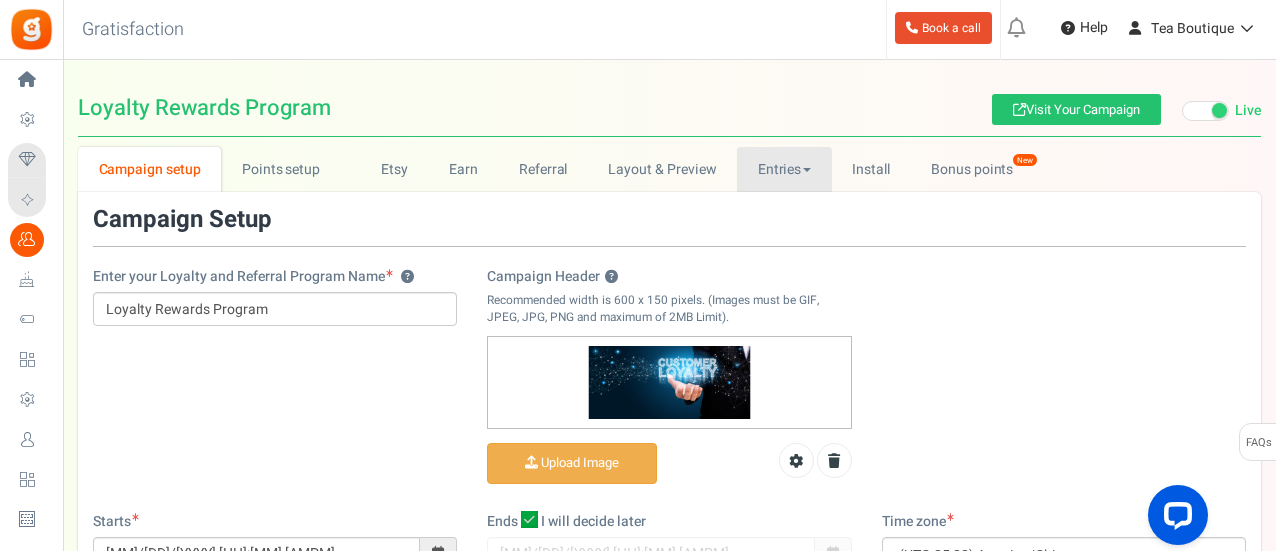click on "Entries" at bounding box center [784, 169] 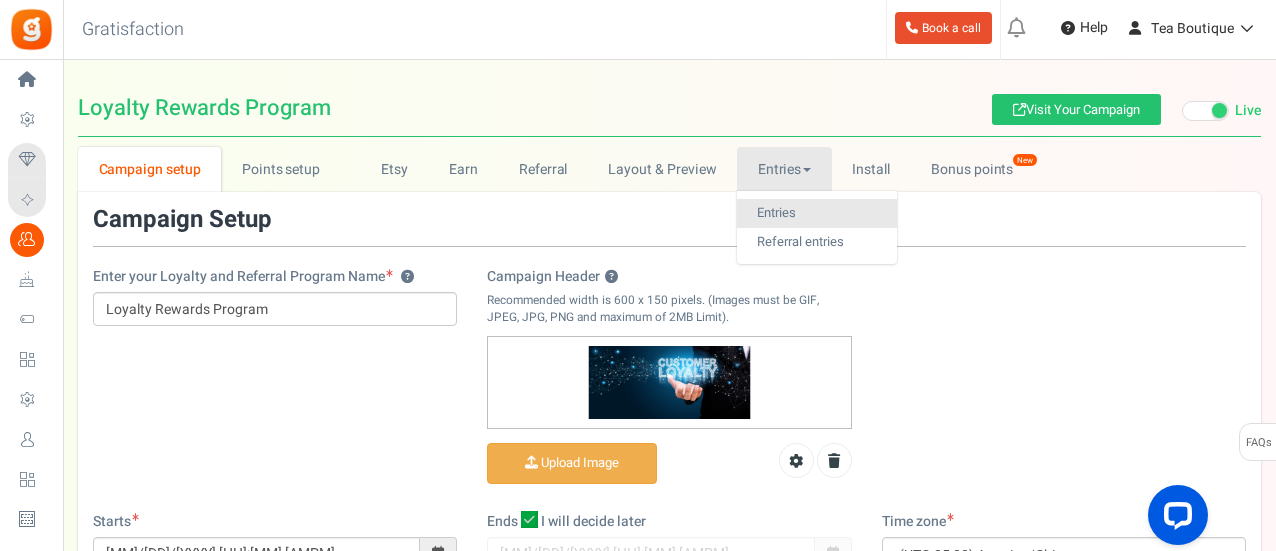 click on "Entries" at bounding box center (817, 213) 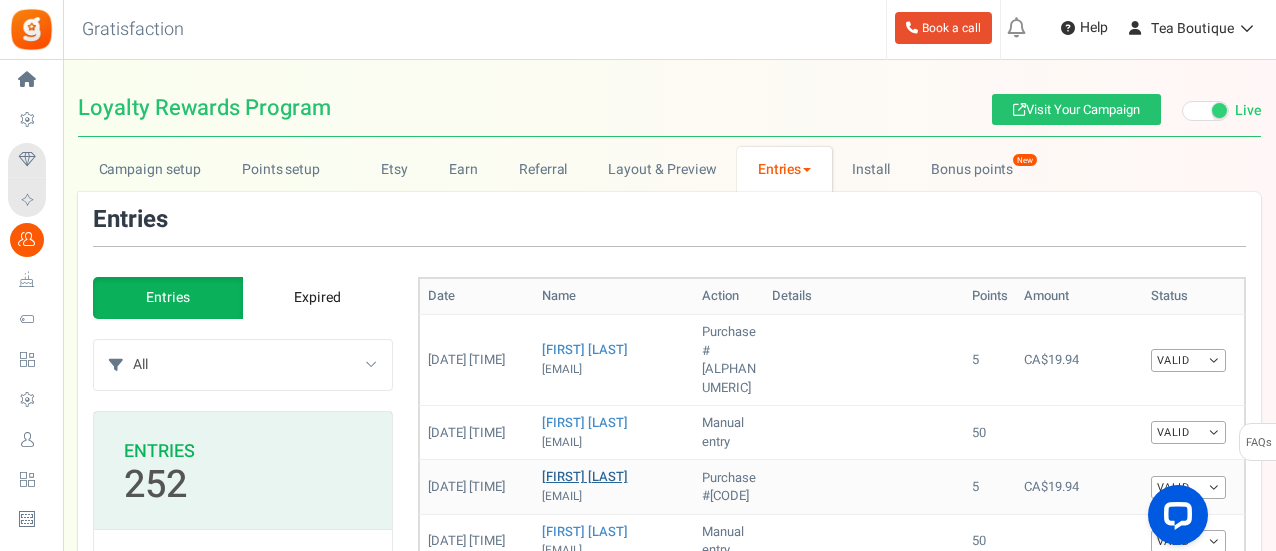 click on "[FIRST] [LAST]" at bounding box center (585, 476) 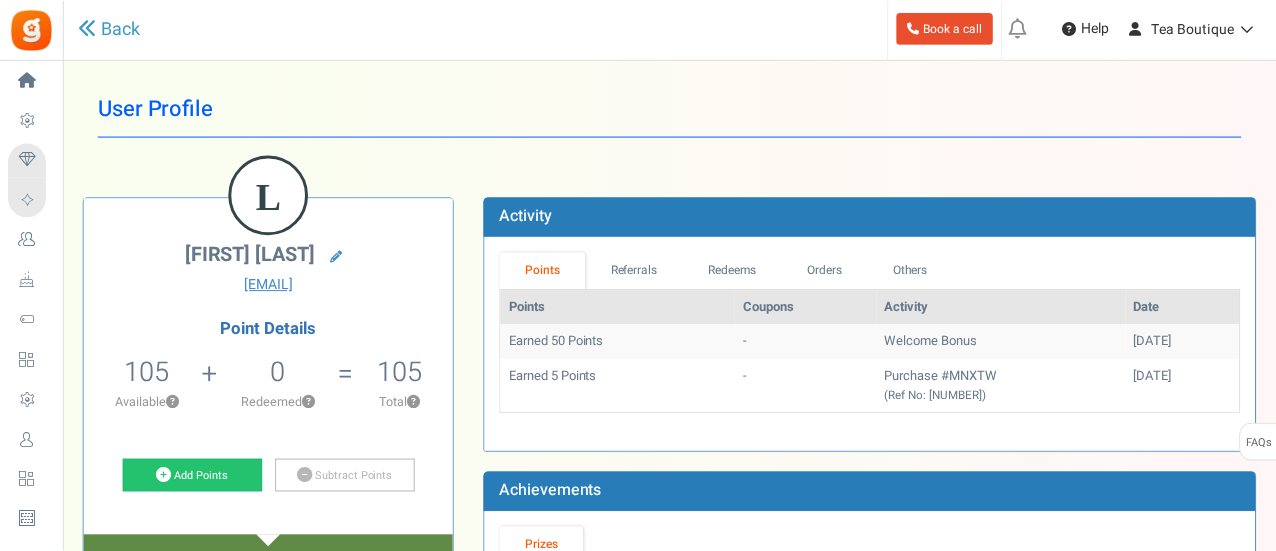scroll, scrollTop: 0, scrollLeft: 0, axis: both 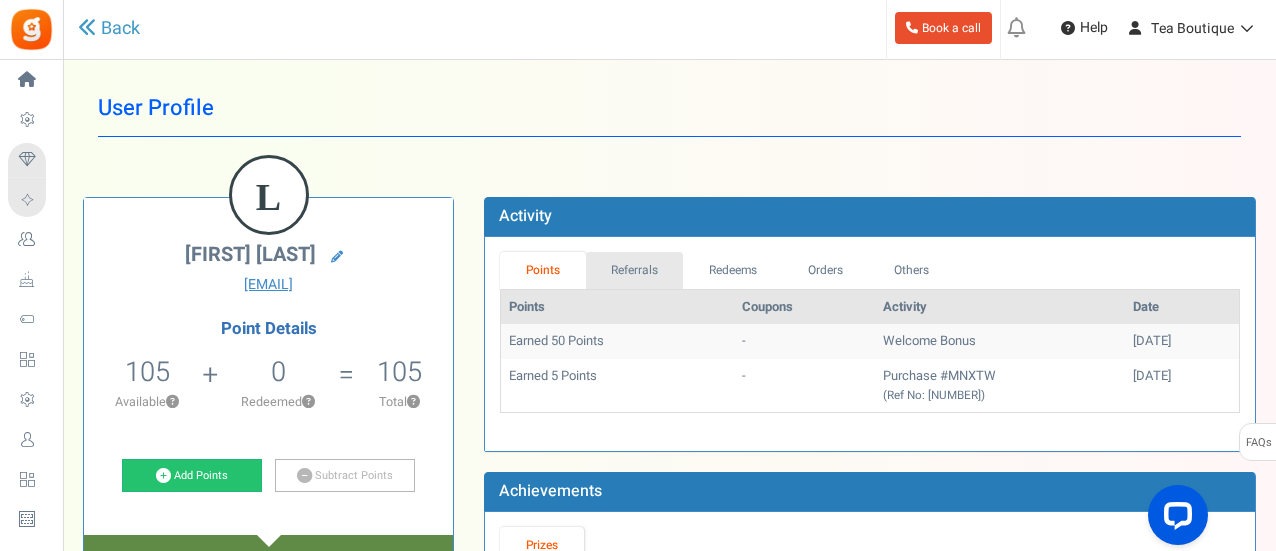 click on "Referrals" at bounding box center (635, 270) 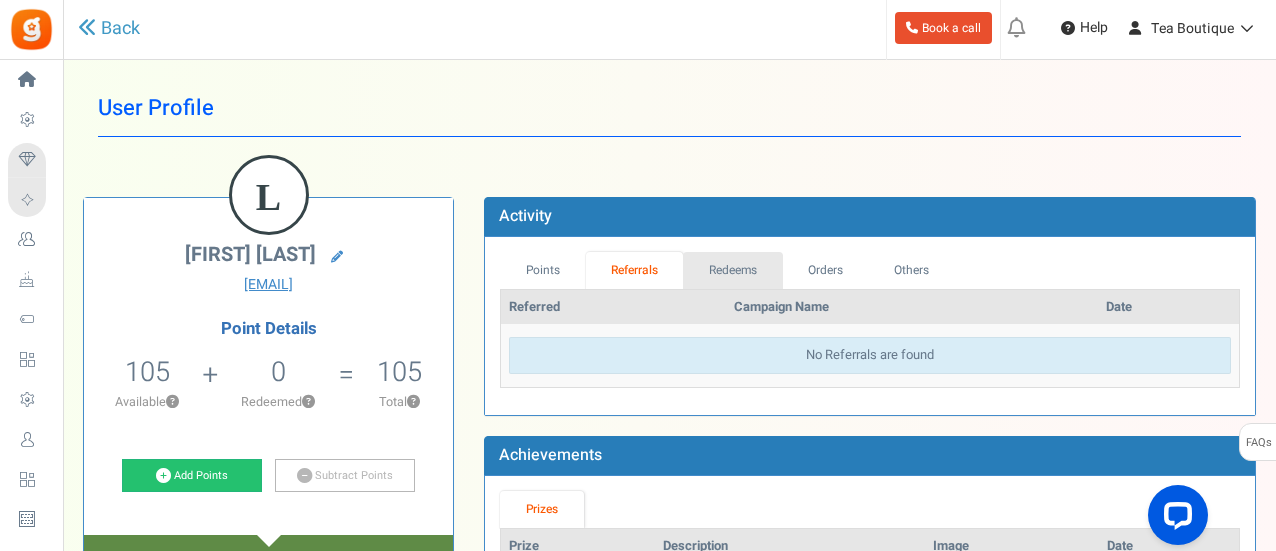 click on "Redeems" at bounding box center (733, 270) 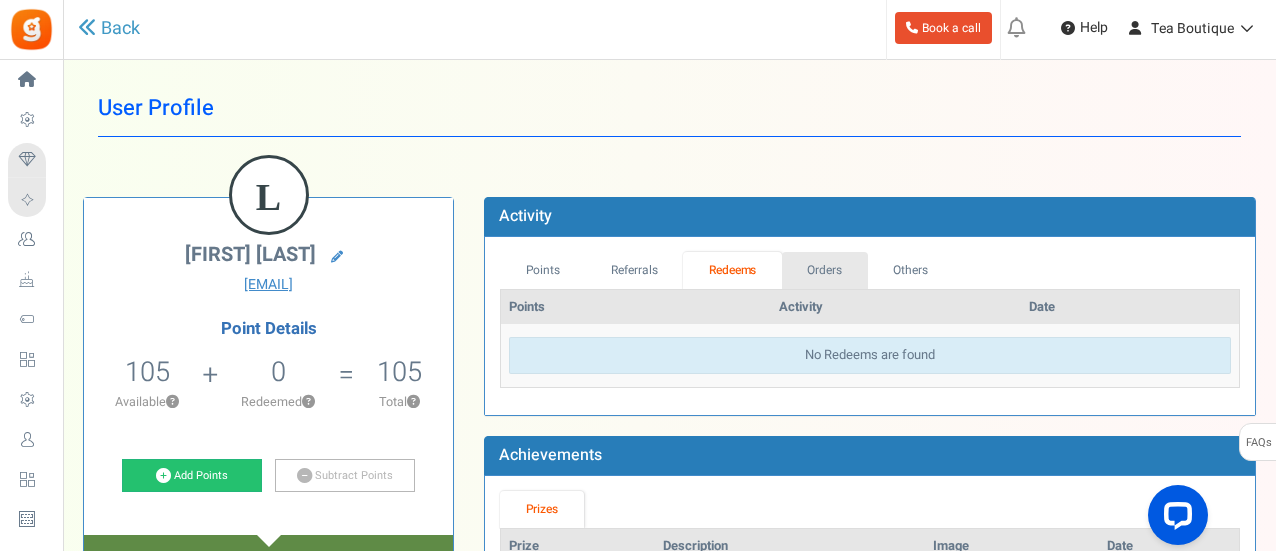 click on "Orders" at bounding box center (825, 270) 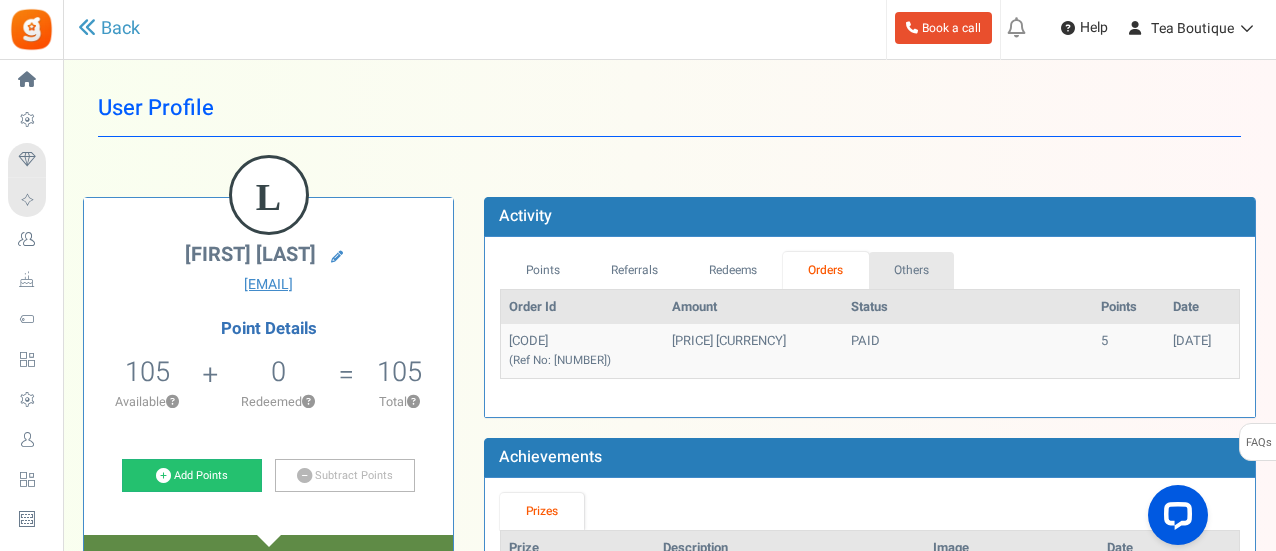 click on "Others" at bounding box center (912, 270) 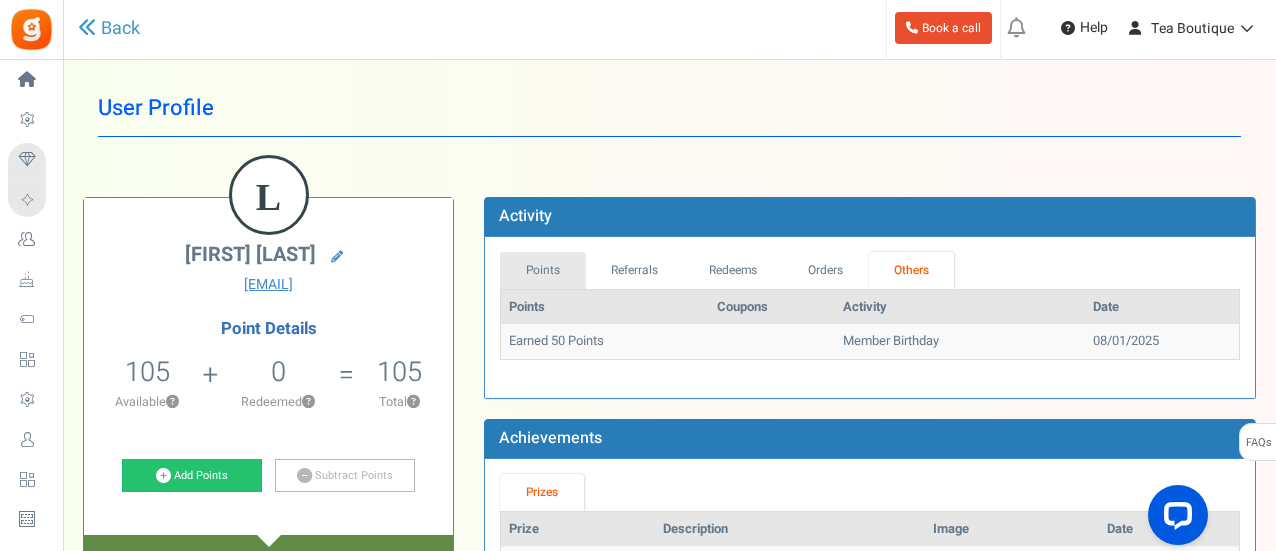 click on "Points" at bounding box center [543, 270] 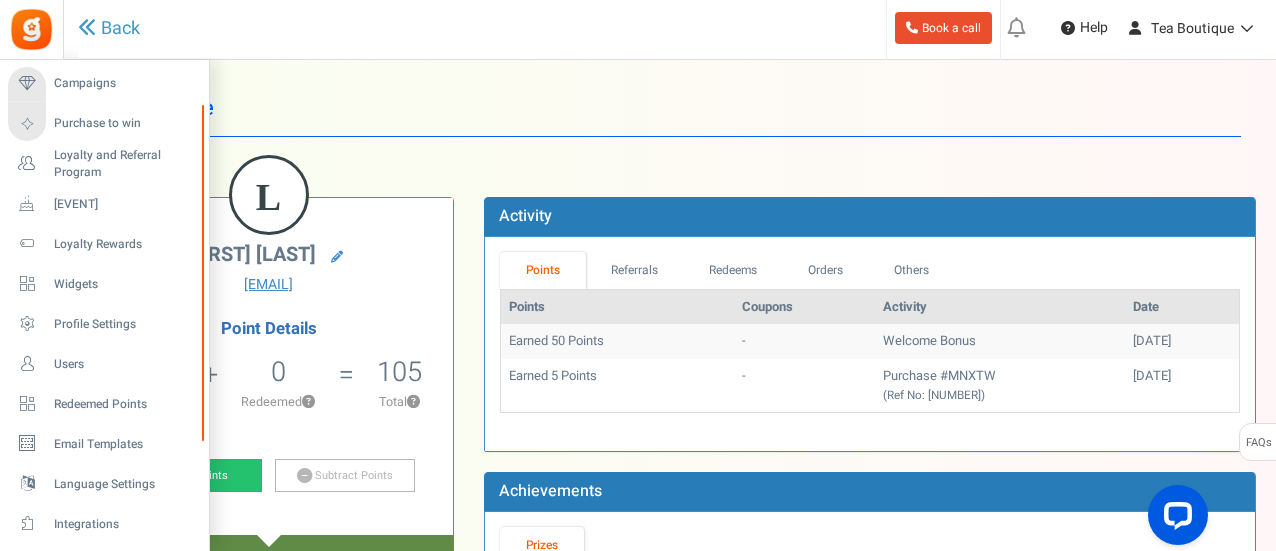 click on "Home
Settings
Campaigns
Purchase to win
Loyalty and Referral Program   New
Celebrate Events
Loyalty Rewards
Widgets
Profile Settings
Users
Redeemed Points
Unsubscribers
Email Templates
Language Settings
Integrations
Plans
Send an Invite
Groups
Announcements
FAQs
Tour guide" at bounding box center (104, 305) 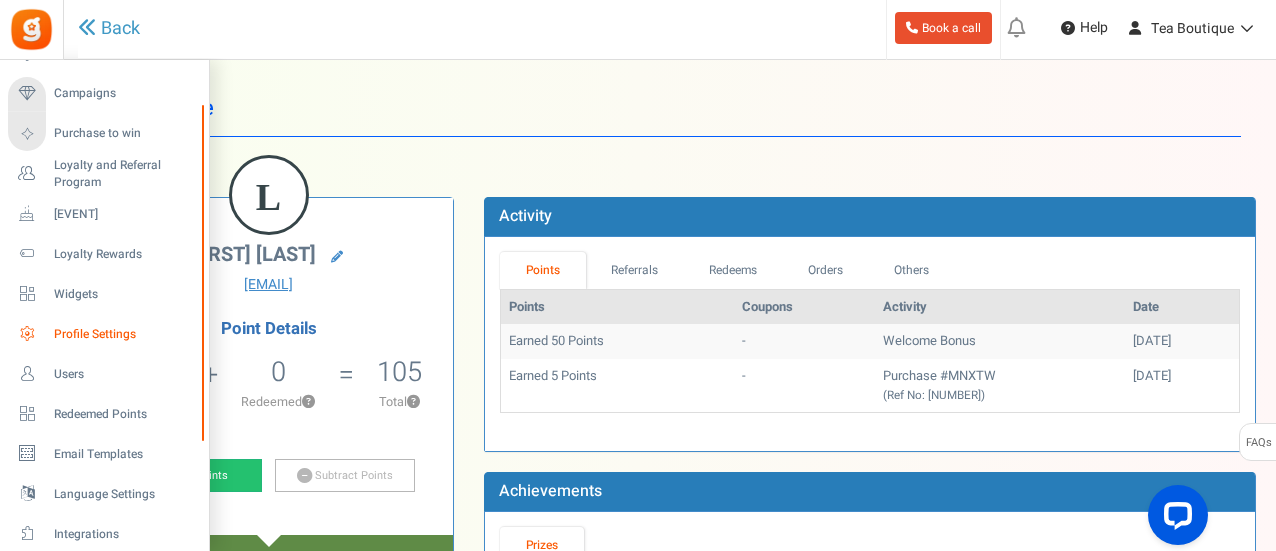 click on "Profile Settings" at bounding box center (124, 334) 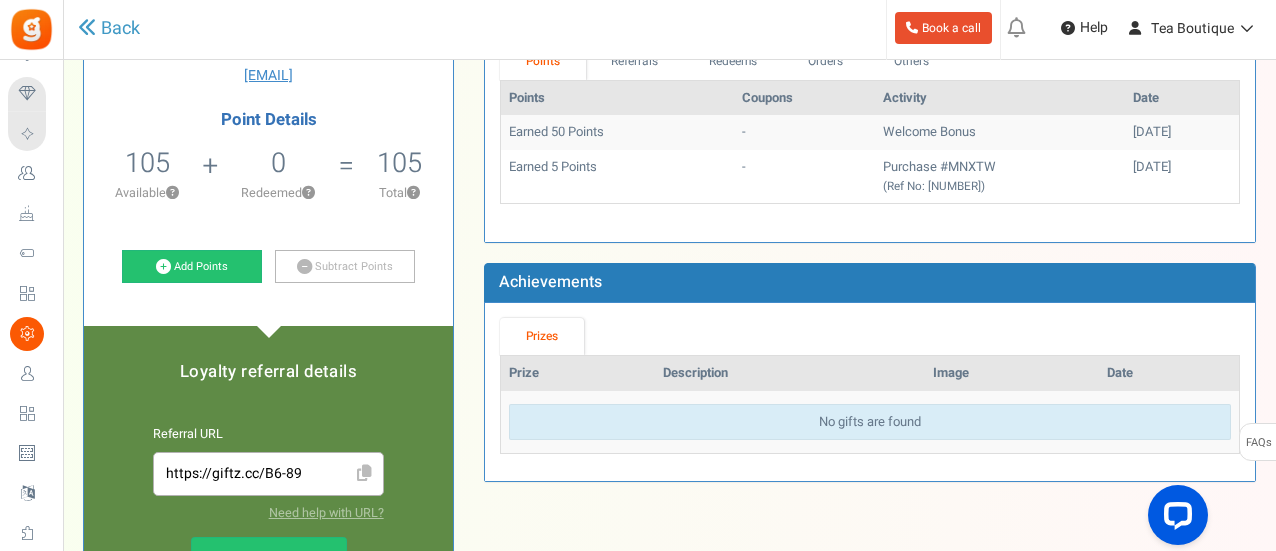 scroll, scrollTop: 237, scrollLeft: 0, axis: vertical 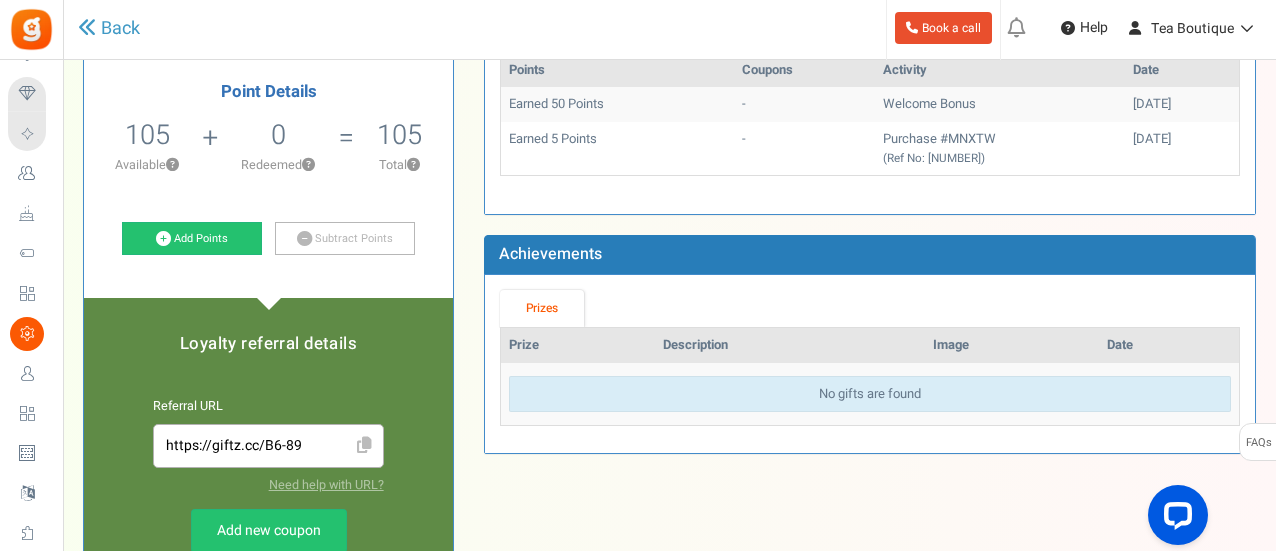 click on "Prizes" at bounding box center [542, 308] 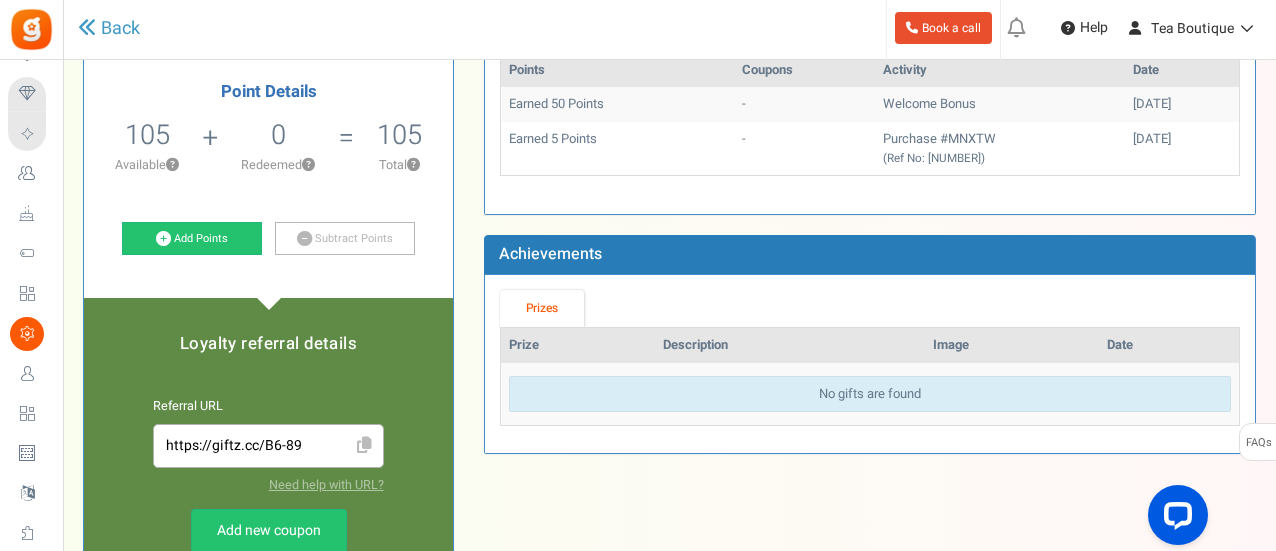 scroll, scrollTop: 0, scrollLeft: 0, axis: both 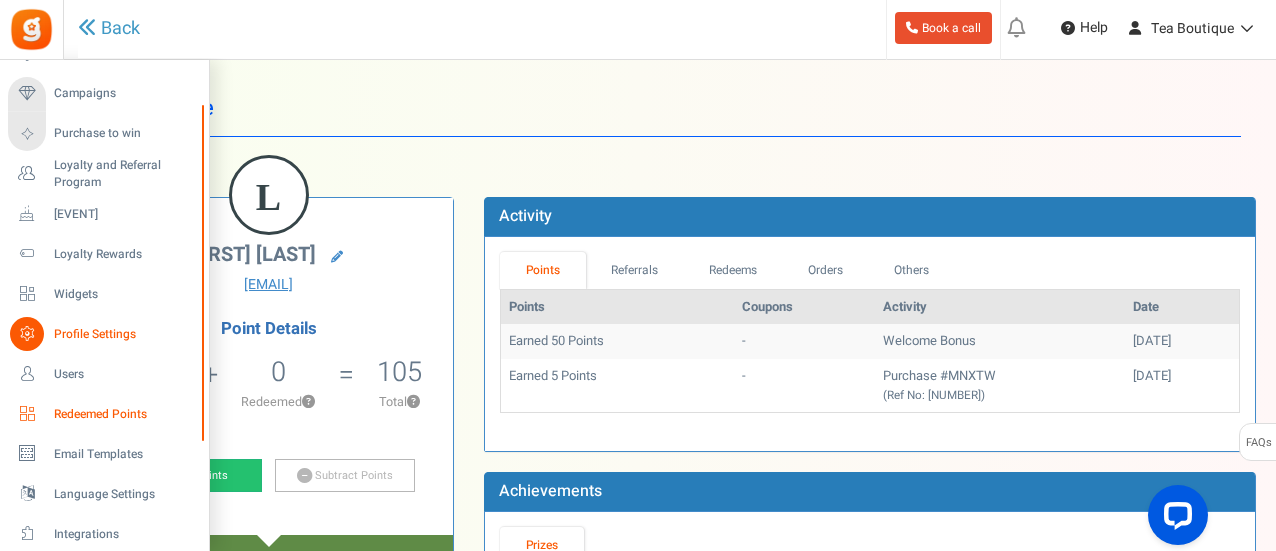 click on "Redeemed Points" at bounding box center (124, 414) 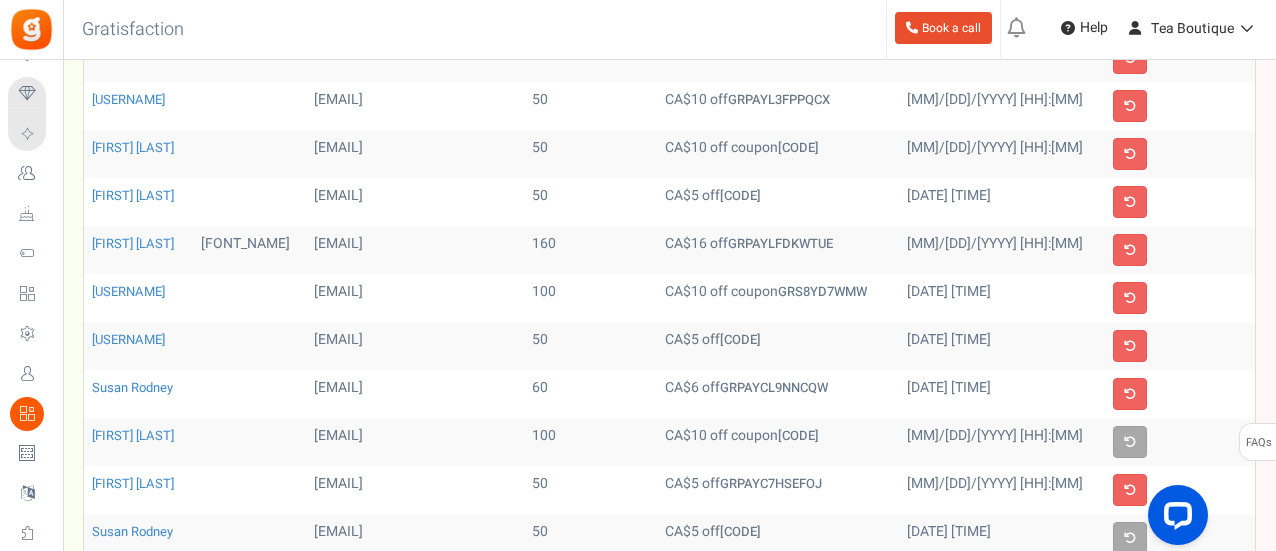 scroll, scrollTop: 0, scrollLeft: 0, axis: both 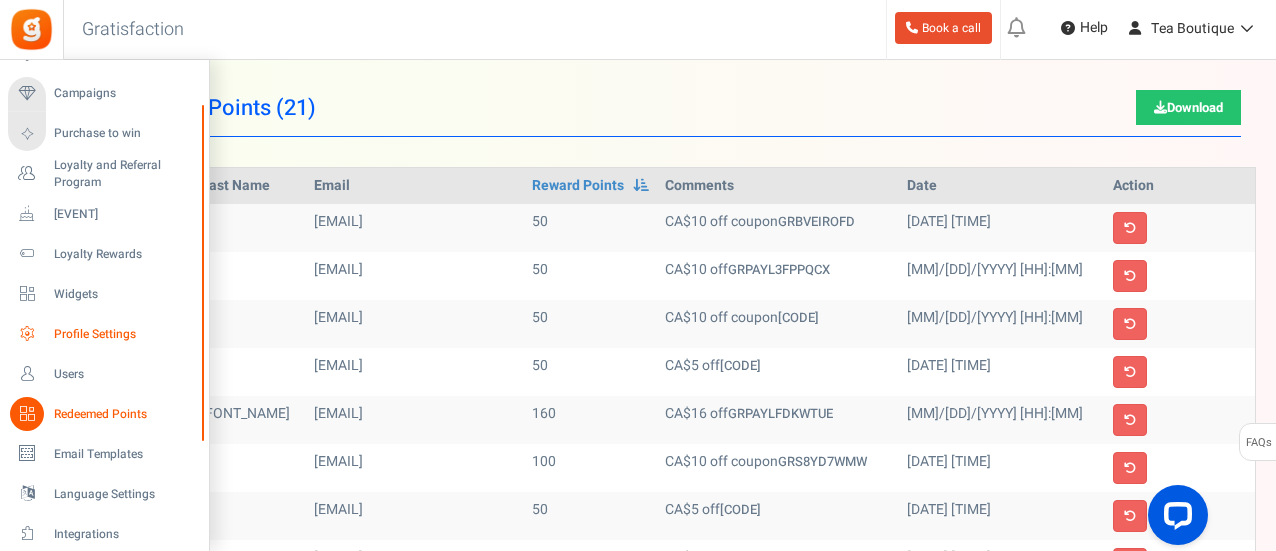 click on "Profile Settings" at bounding box center (124, 334) 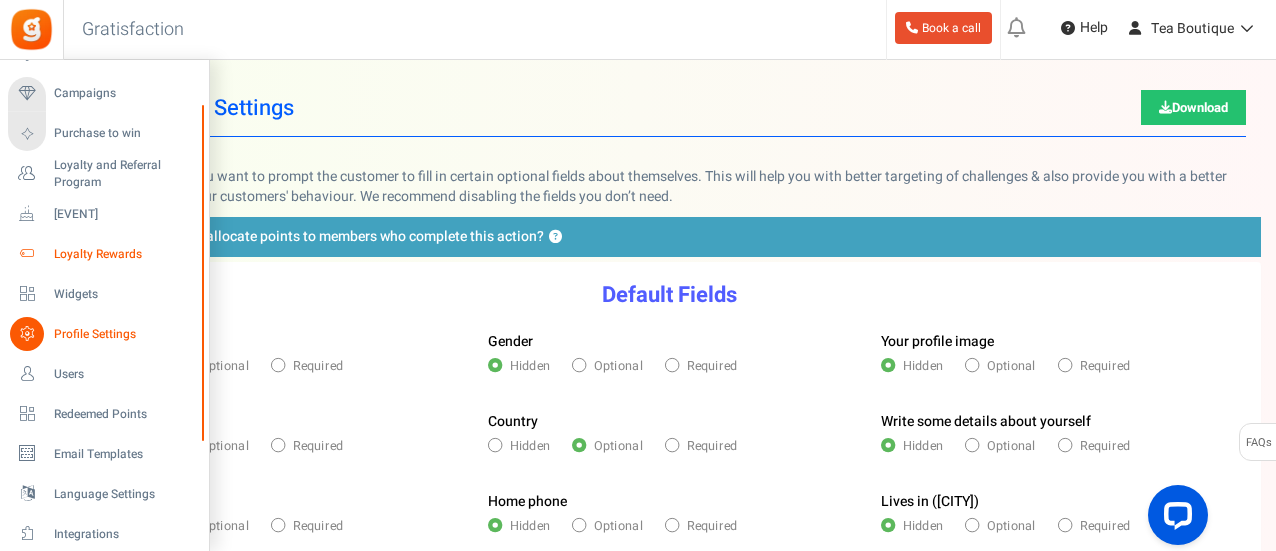 click on "Loyalty Rewards" at bounding box center (124, 254) 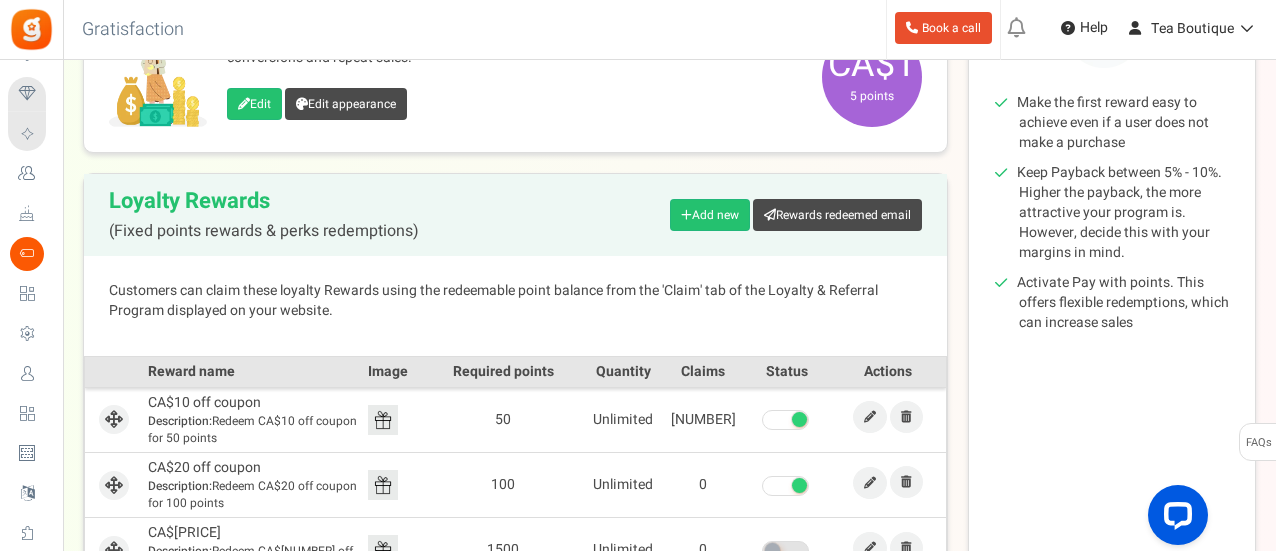 scroll, scrollTop: 342, scrollLeft: 0, axis: vertical 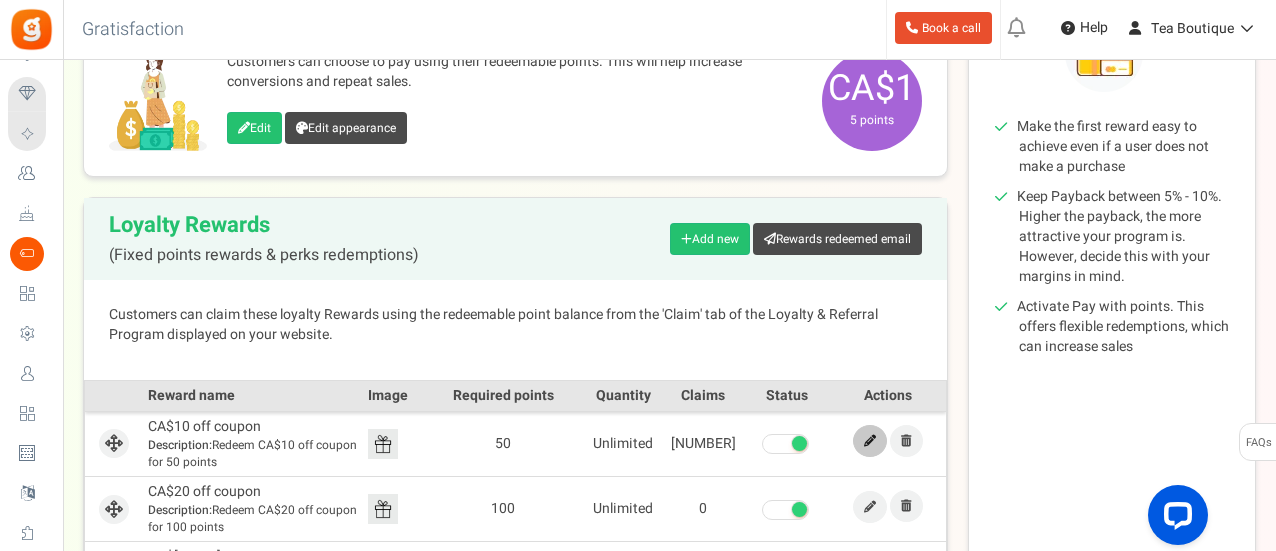 click at bounding box center [870, 441] 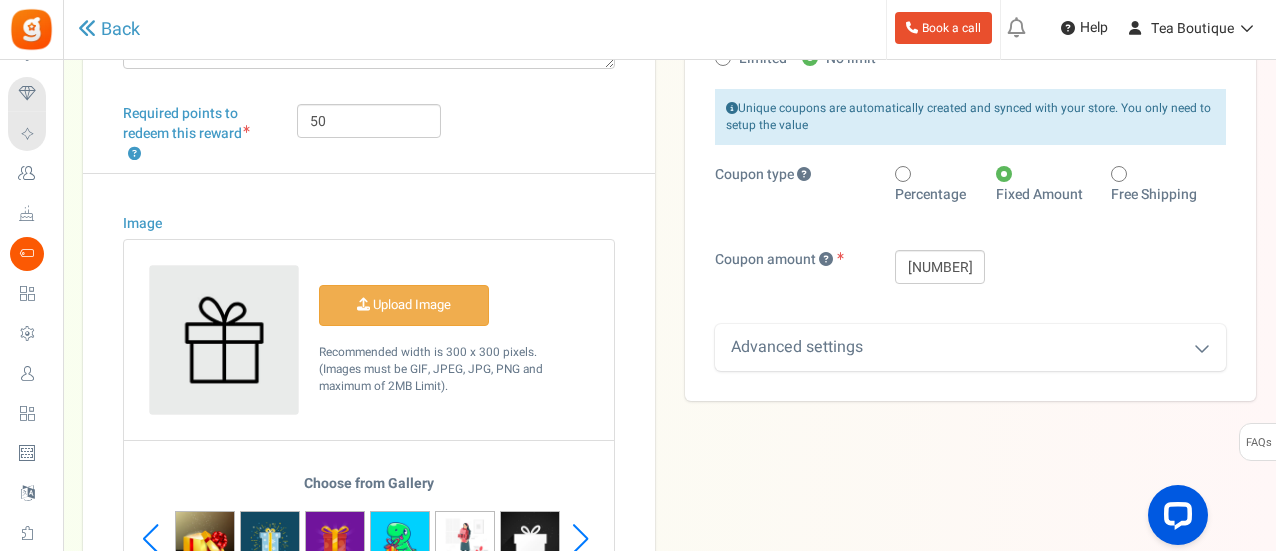 scroll, scrollTop: 0, scrollLeft: 0, axis: both 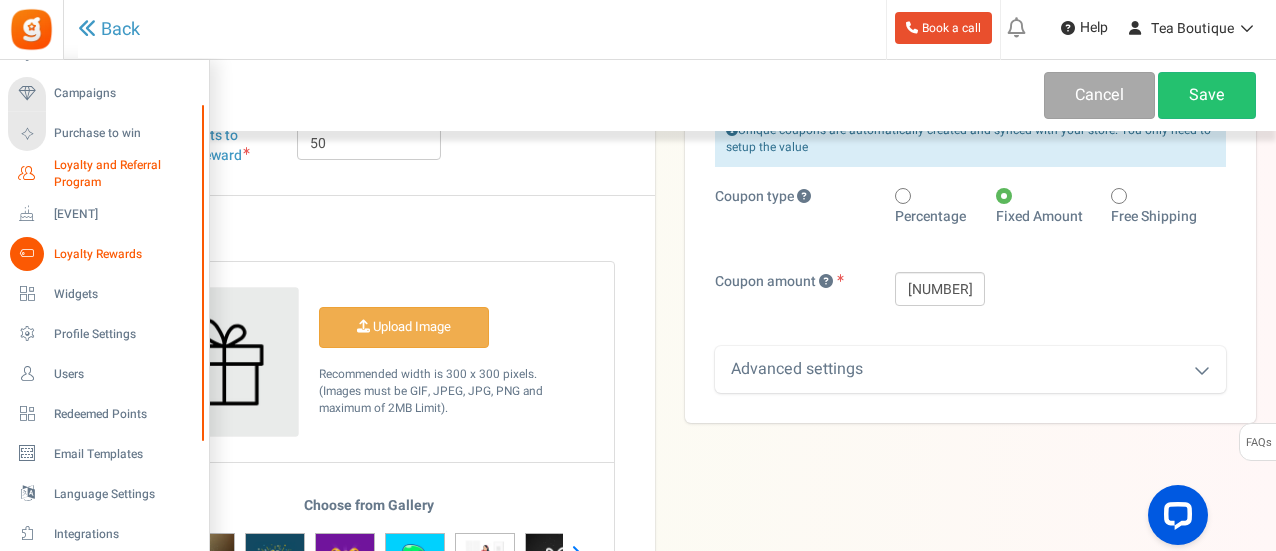 click on "Loyalty and Referral Program" at bounding box center [127, 174] 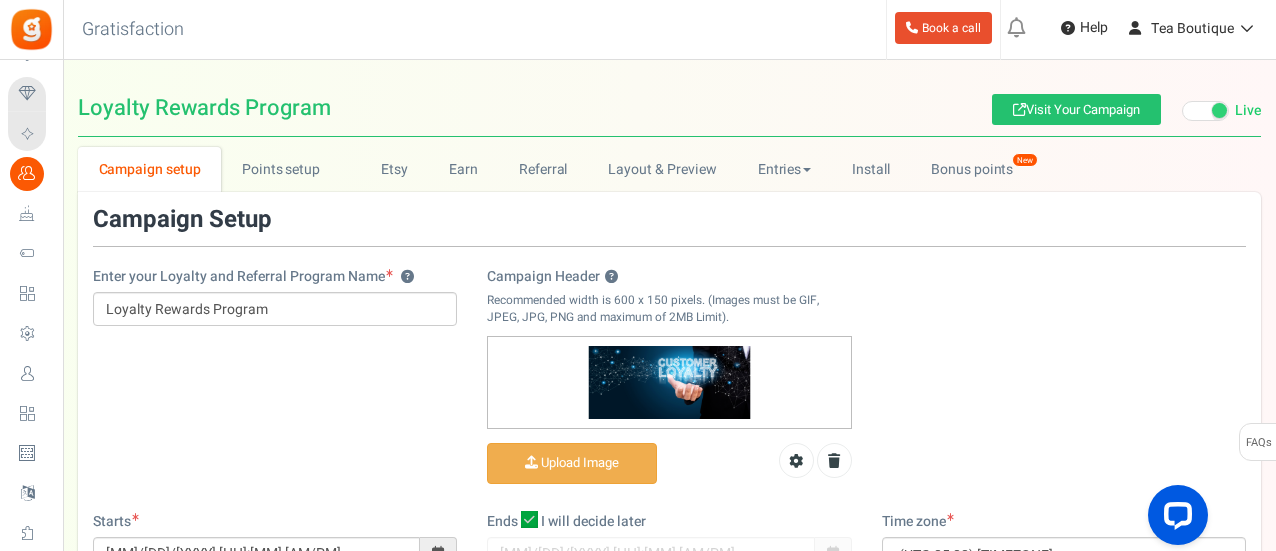 scroll, scrollTop: 0, scrollLeft: 0, axis: both 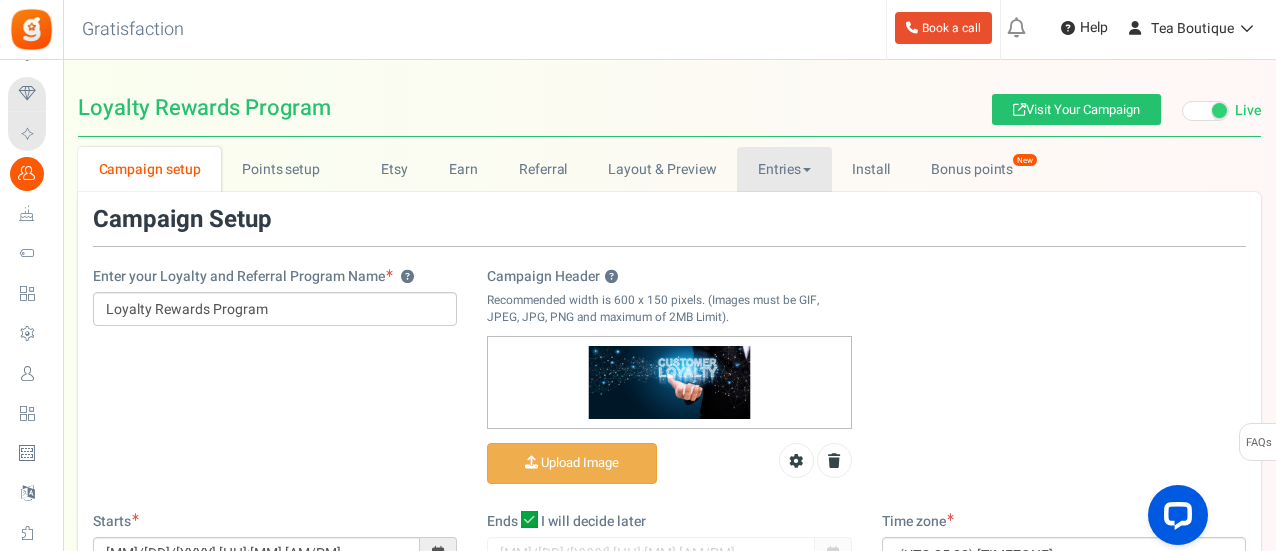 click on "Entries" at bounding box center (784, 169) 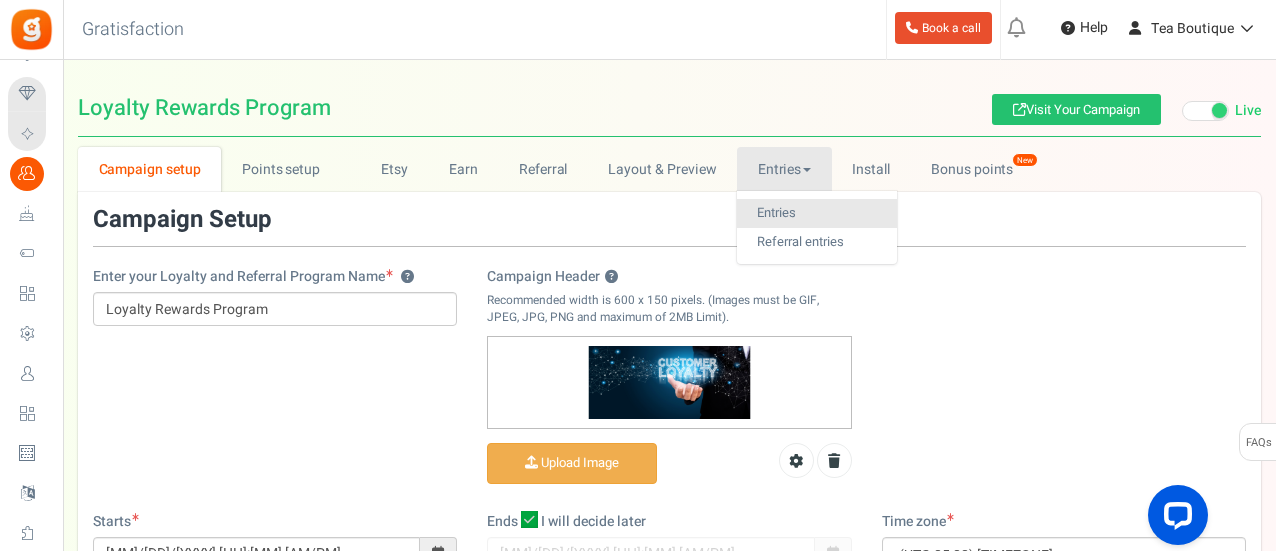 click on "Entries" at bounding box center (817, 213) 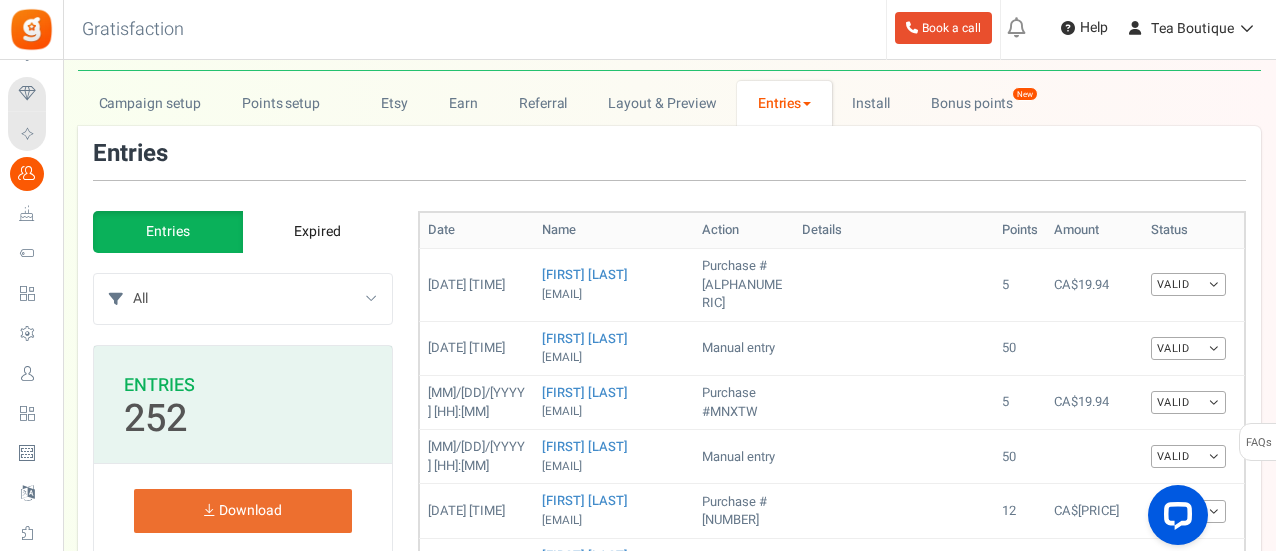 scroll, scrollTop: 87, scrollLeft: 0, axis: vertical 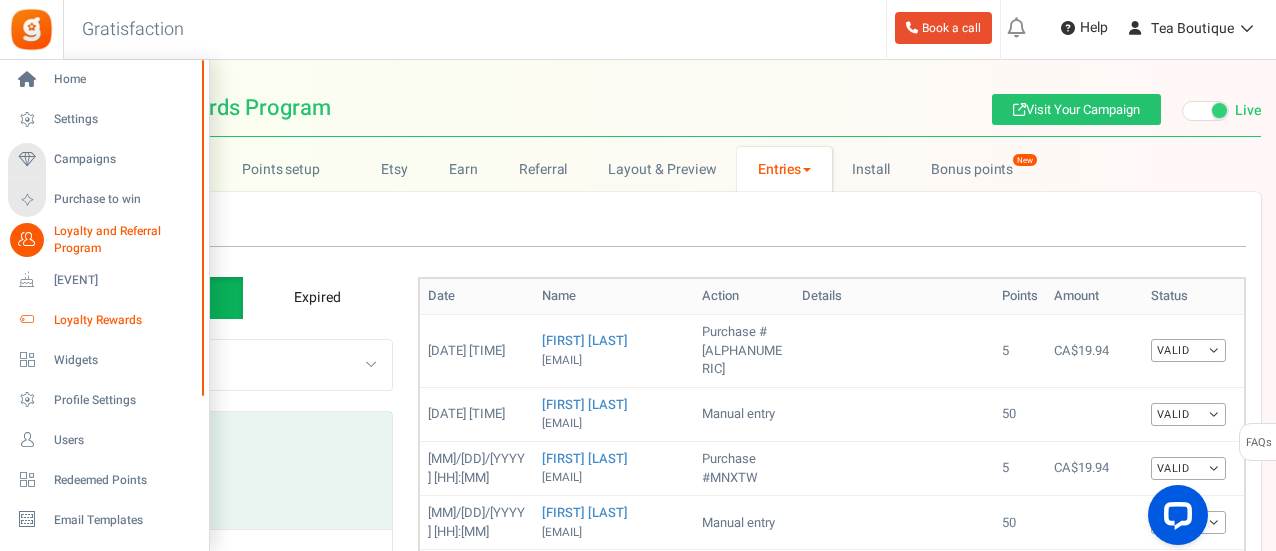 click on "Loyalty Rewards" at bounding box center [124, 320] 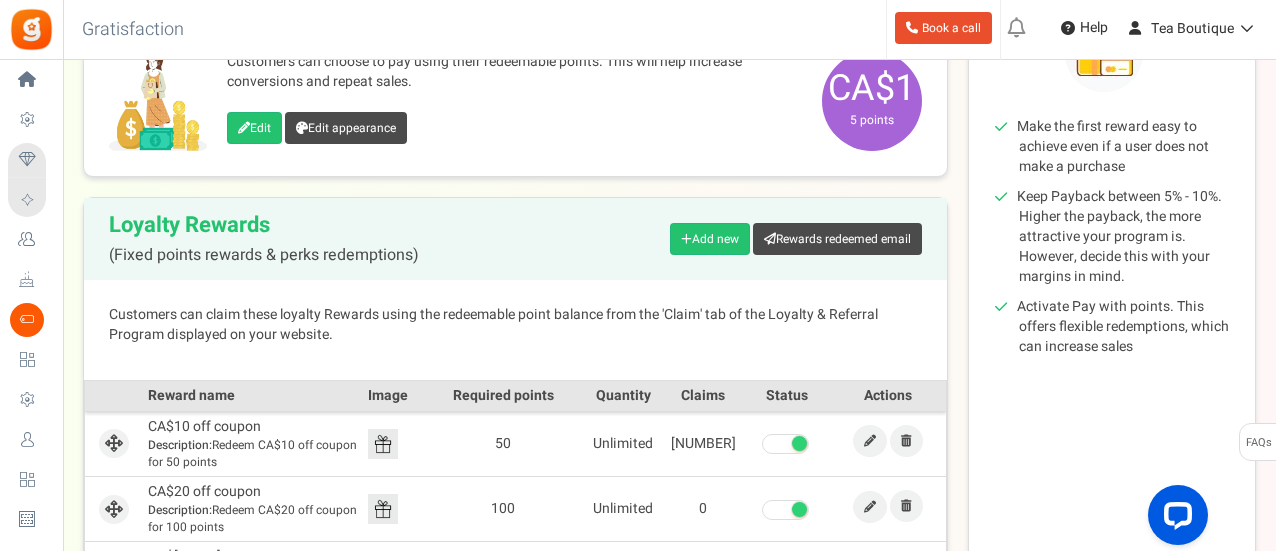 scroll, scrollTop: 322, scrollLeft: 0, axis: vertical 